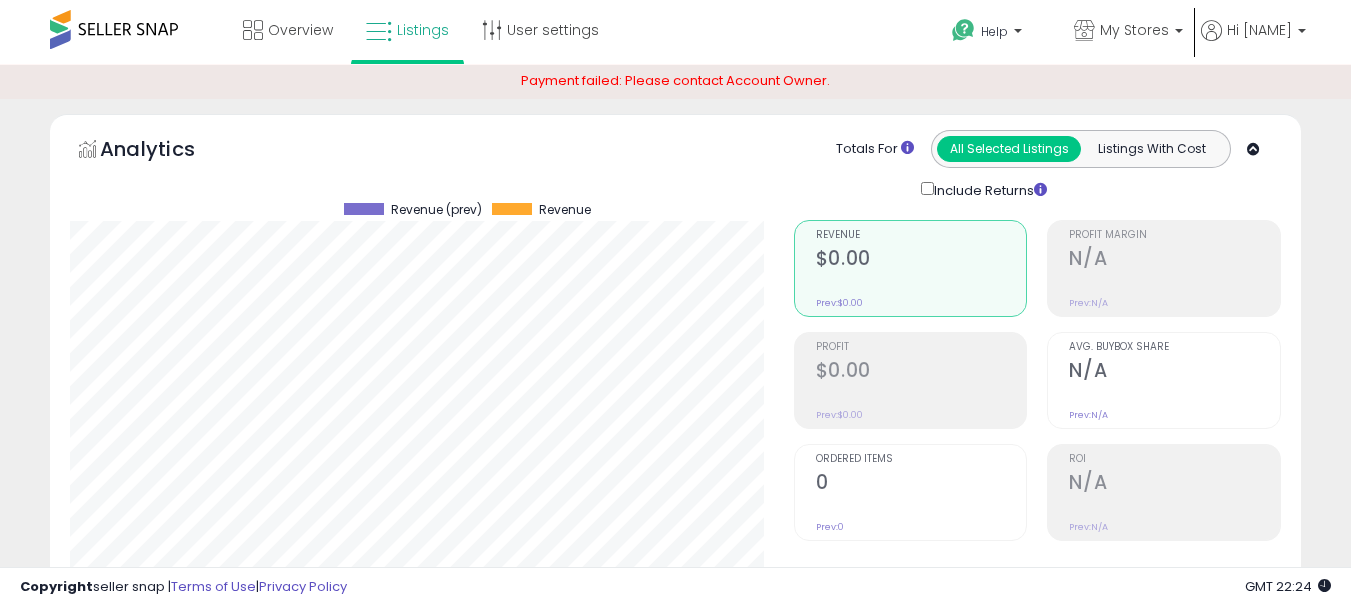 scroll, scrollTop: 0, scrollLeft: 0, axis: both 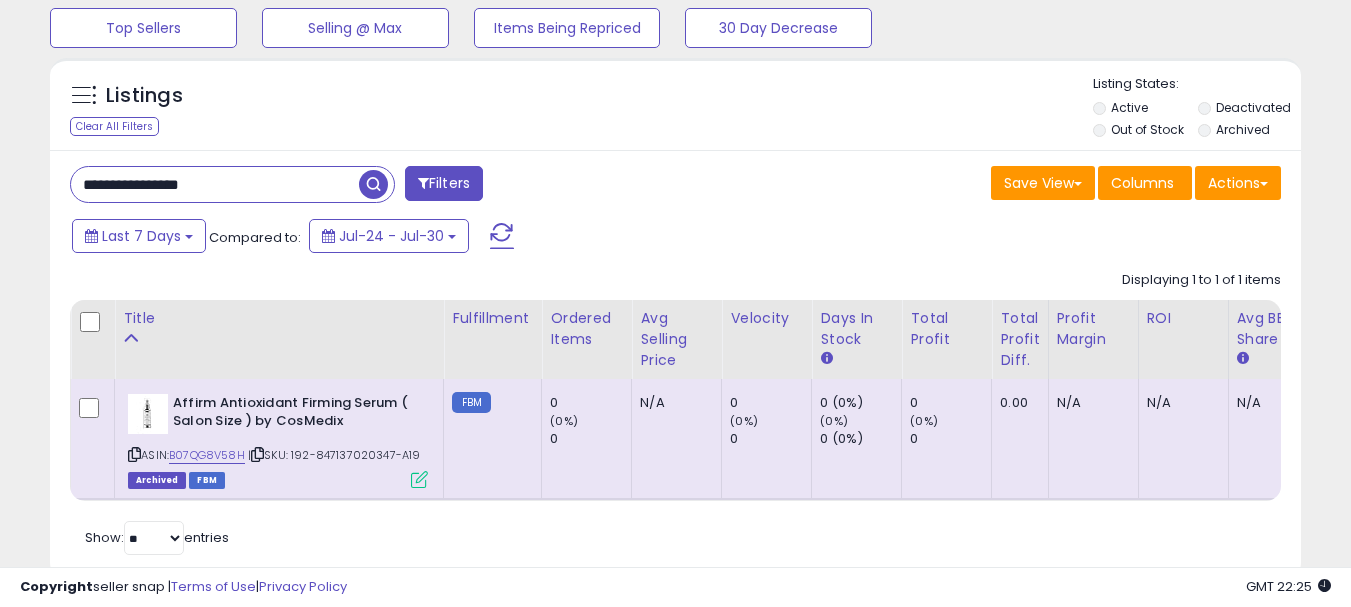 drag, startPoint x: 246, startPoint y: 177, endPoint x: 93, endPoint y: 189, distance: 153.46986 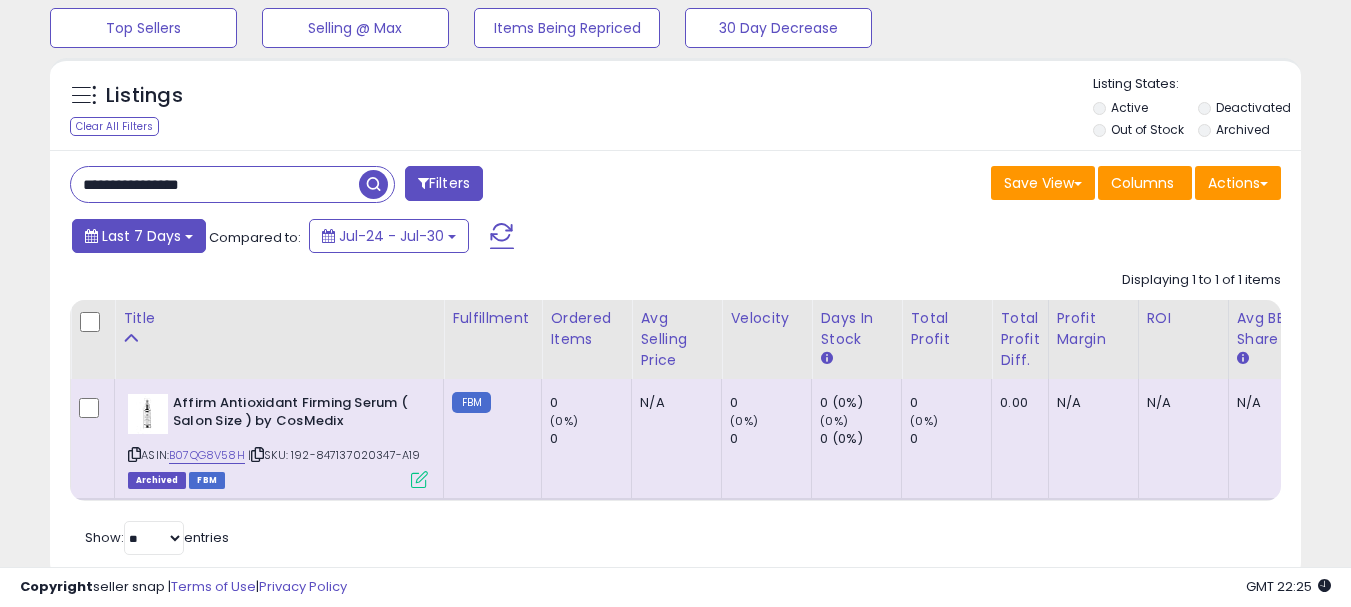 type on "**********" 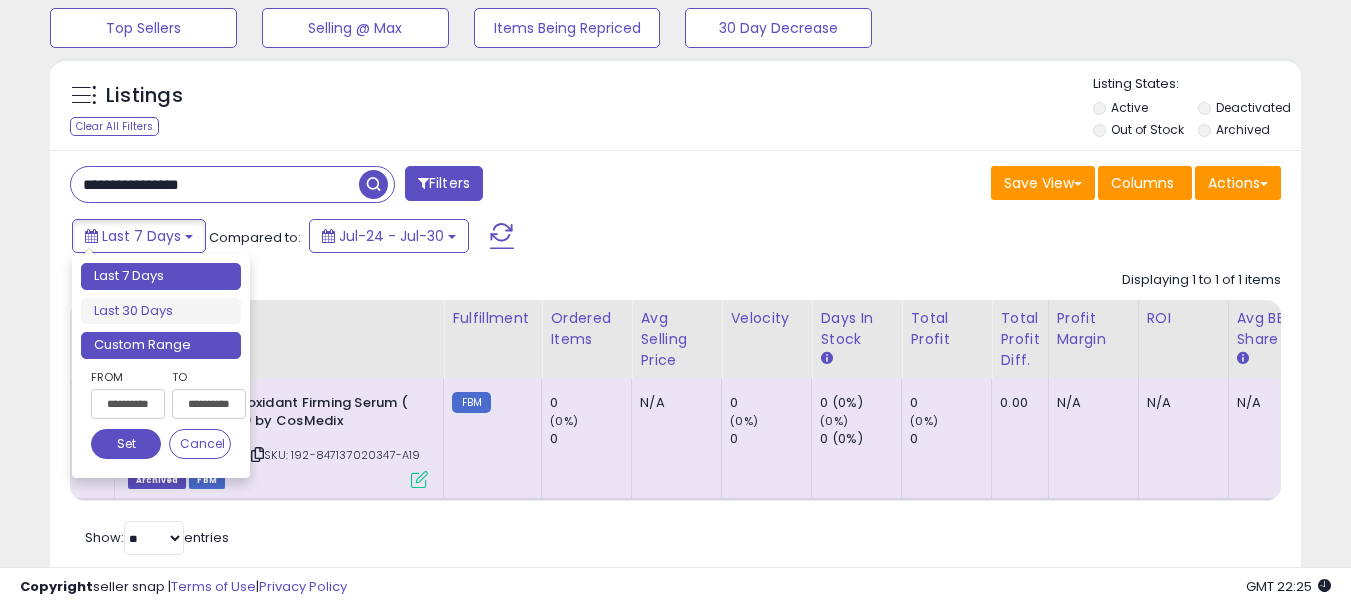 click on "Custom Range" at bounding box center [161, 345] 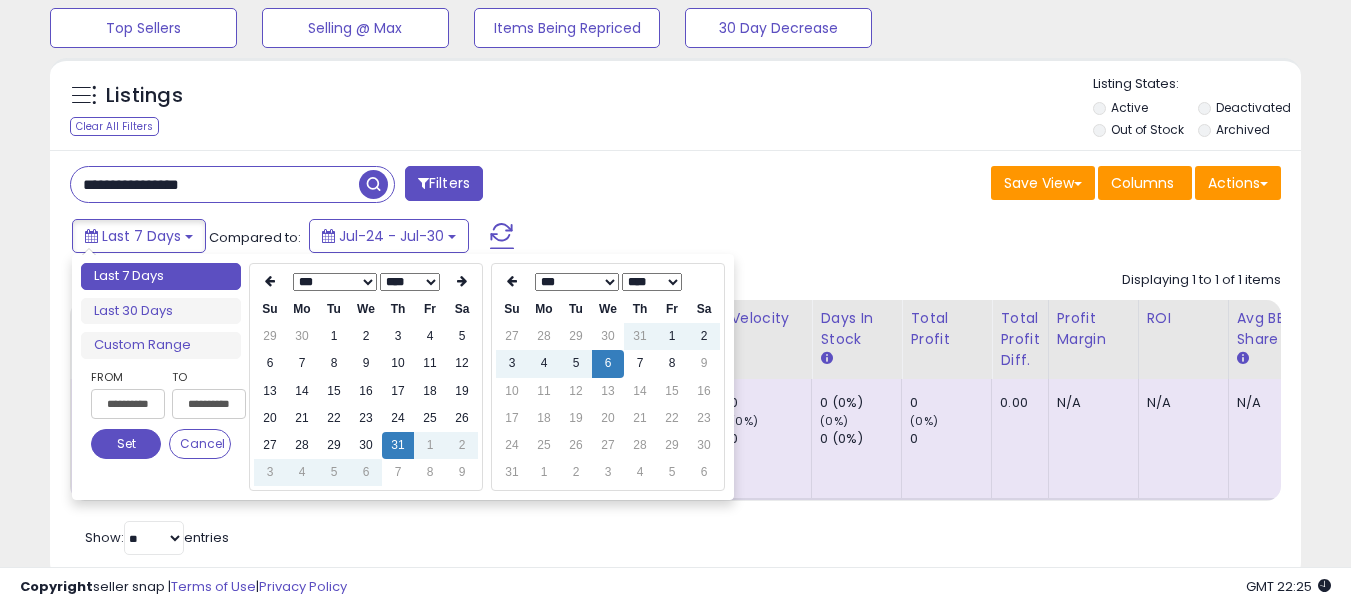 click on "*** *** *** *** *** *** *** ***" at bounding box center [335, 282] 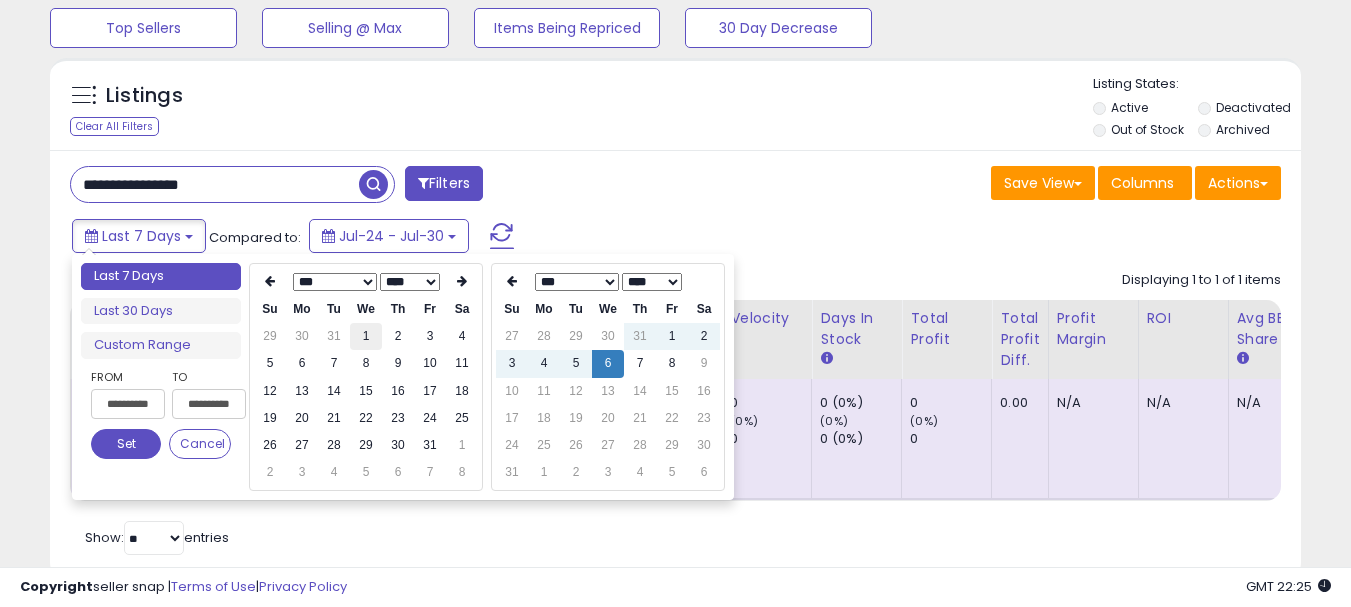 click on "1" at bounding box center [366, 336] 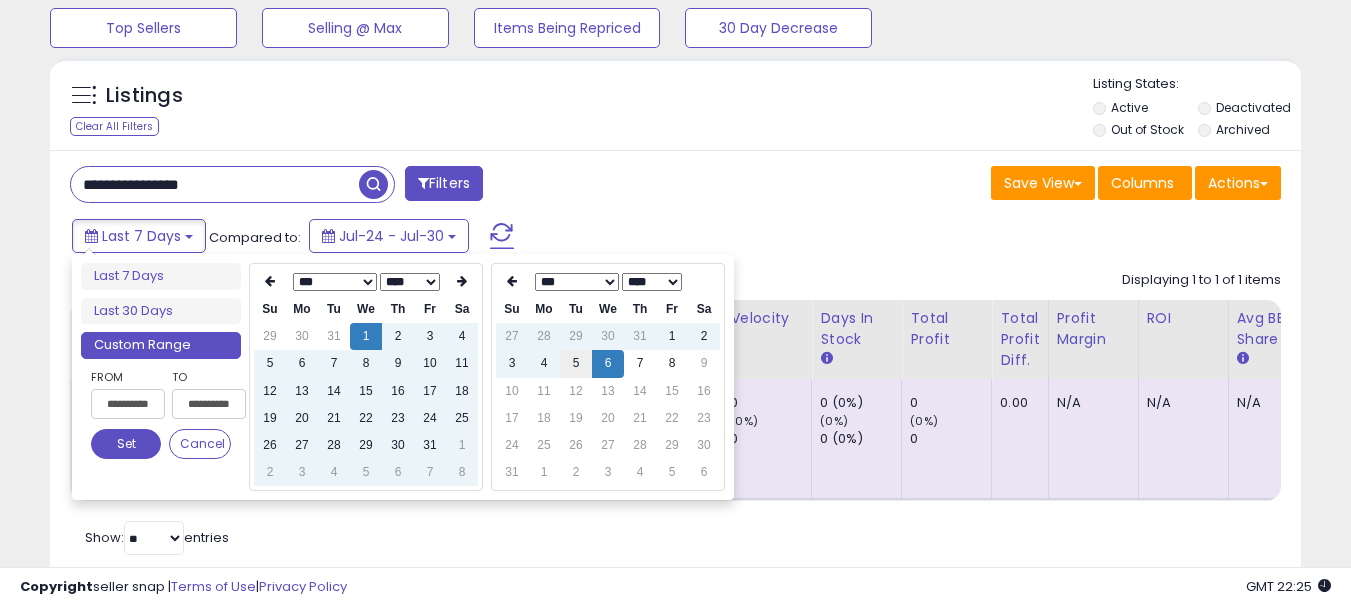 type on "**********" 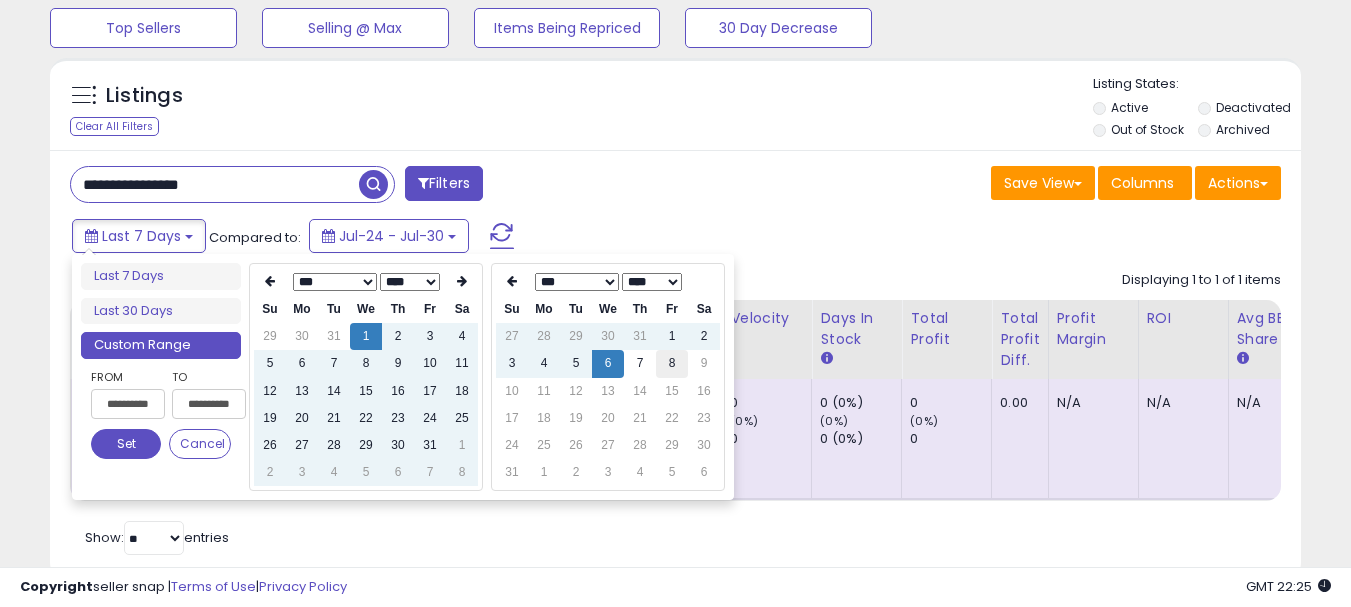click on "8" at bounding box center [672, 363] 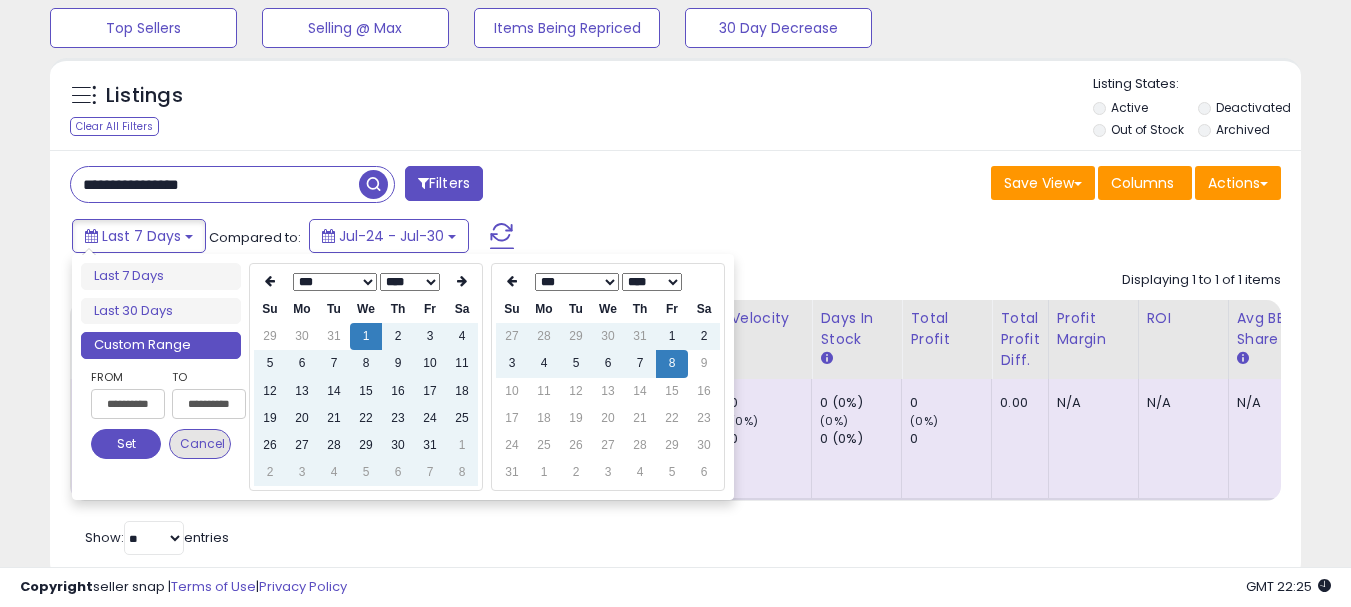 type on "**********" 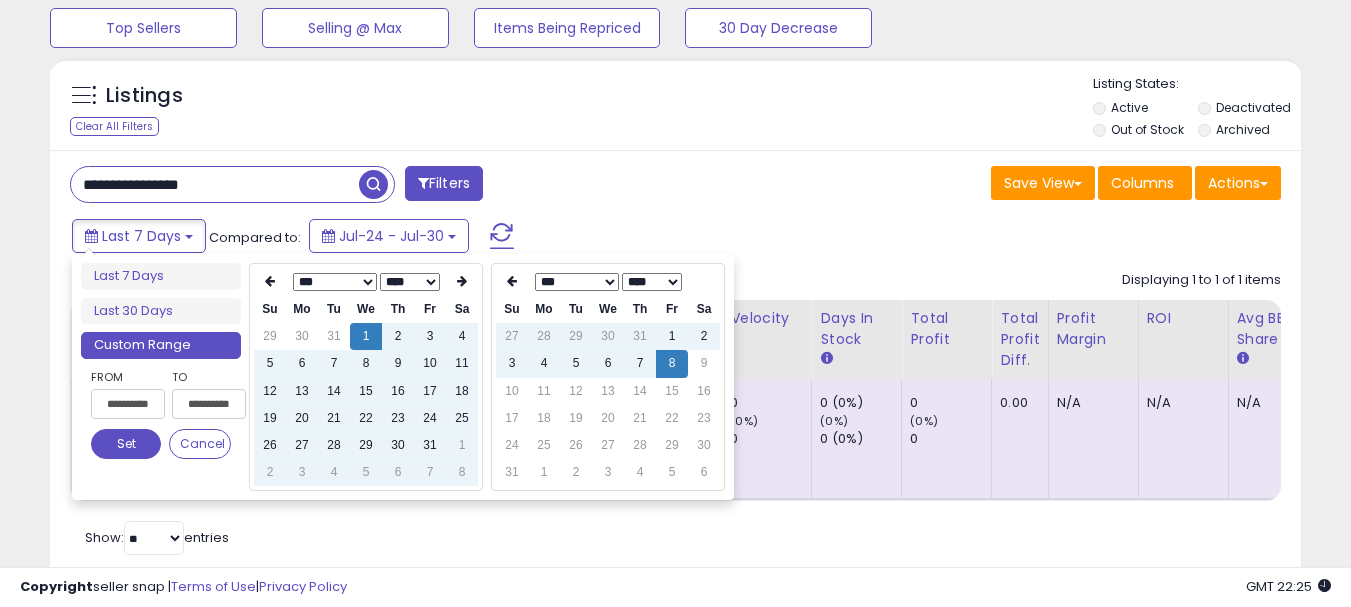 click on "Set" at bounding box center [126, 444] 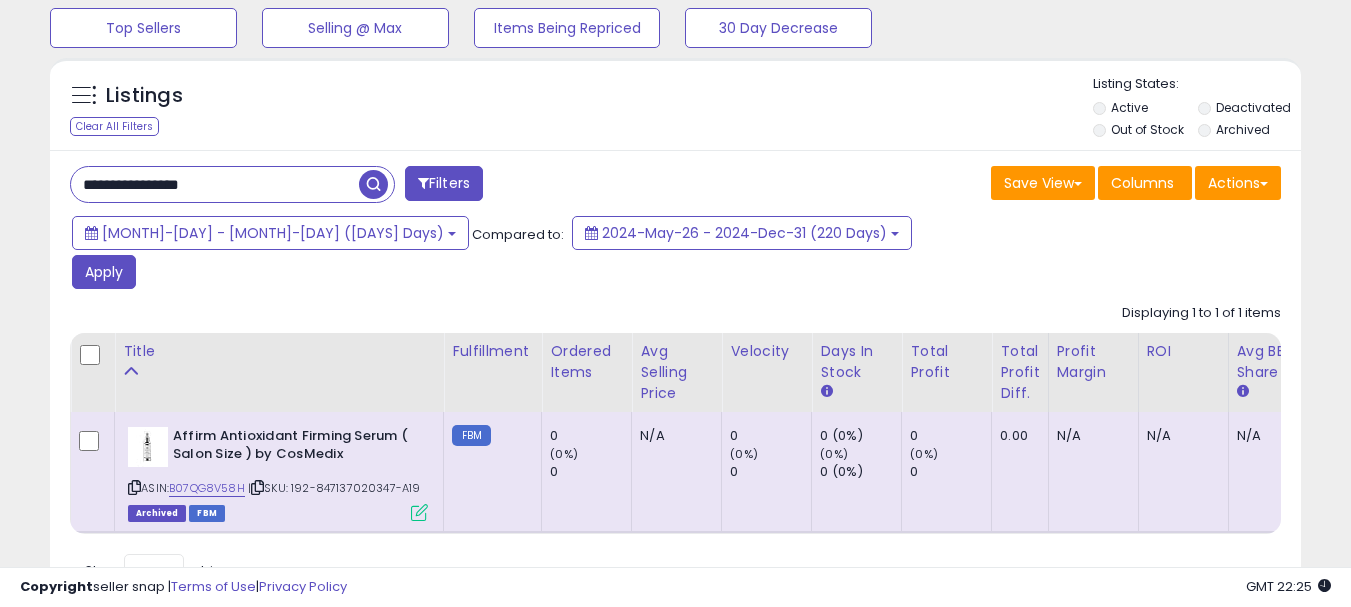 click on "Jan-01 - Aug-08 (220 Days)
Compared to:
2024-May-26 - 2024-Dec-31 (220 Days)
Apply" at bounding box center (521, 255) 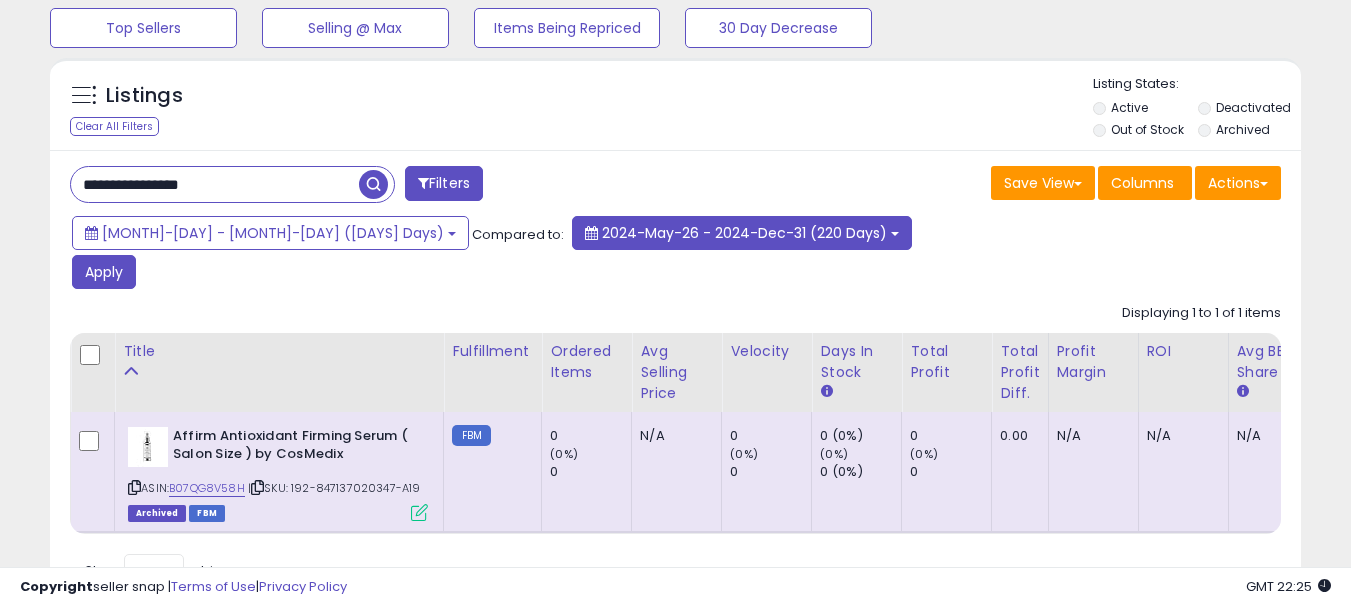 click on "2024-May-26 - 2024-Dec-31 (220 Days)" at bounding box center [744, 233] 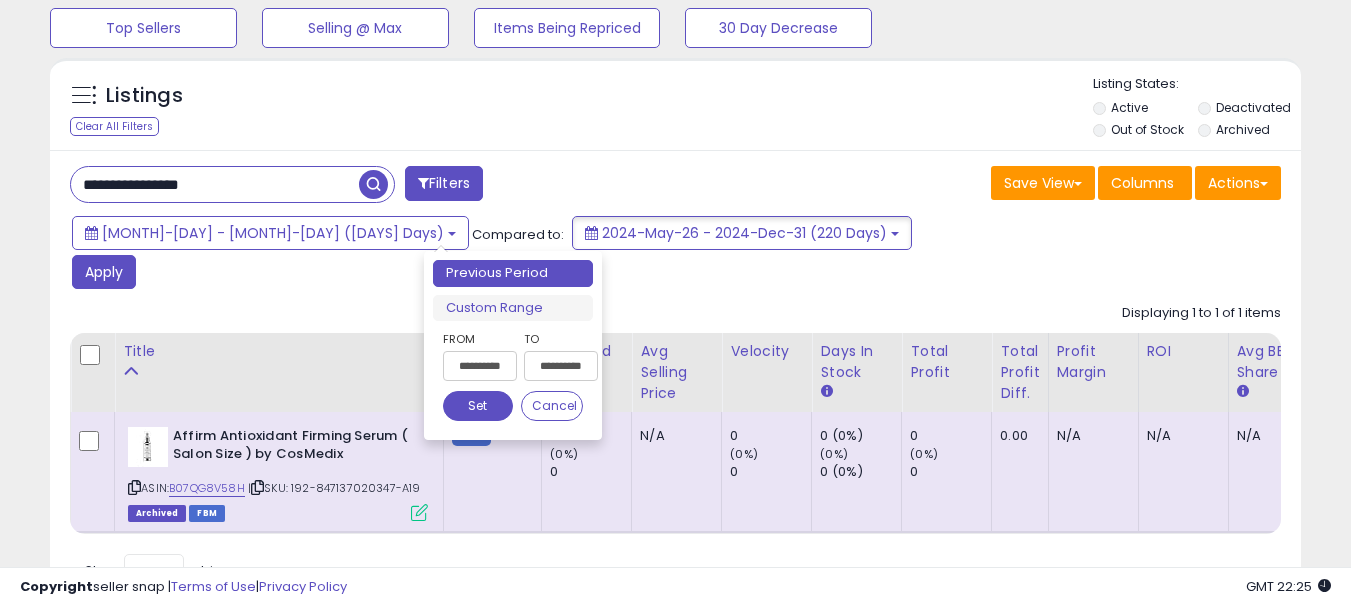 drag, startPoint x: 513, startPoint y: 310, endPoint x: 983, endPoint y: 294, distance: 470.27225 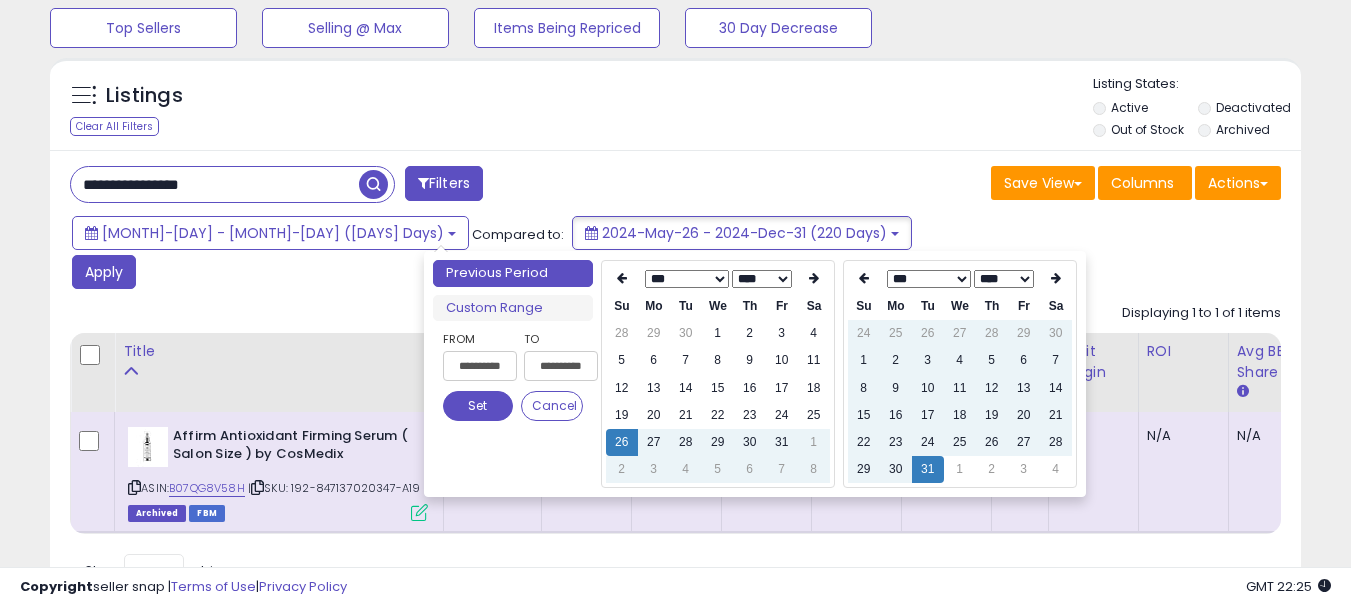 click on "**** ****" at bounding box center (1003, 279) 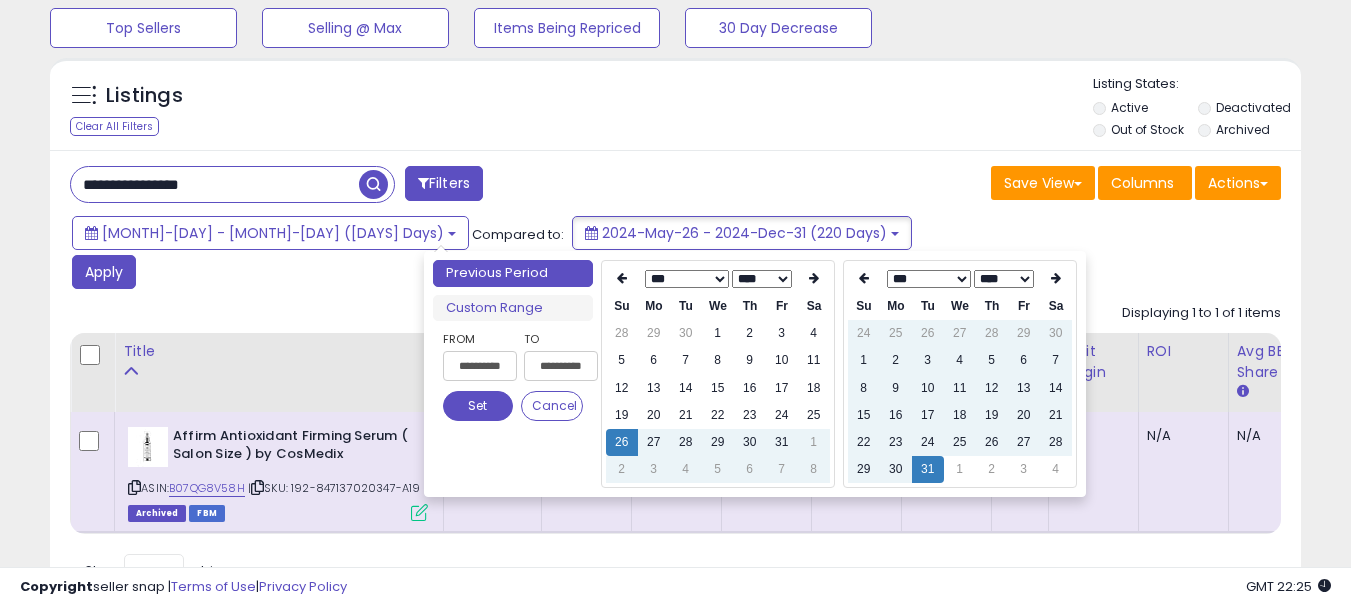 click on "*** *** *** *** *** *** *** ***" at bounding box center [928, 279] 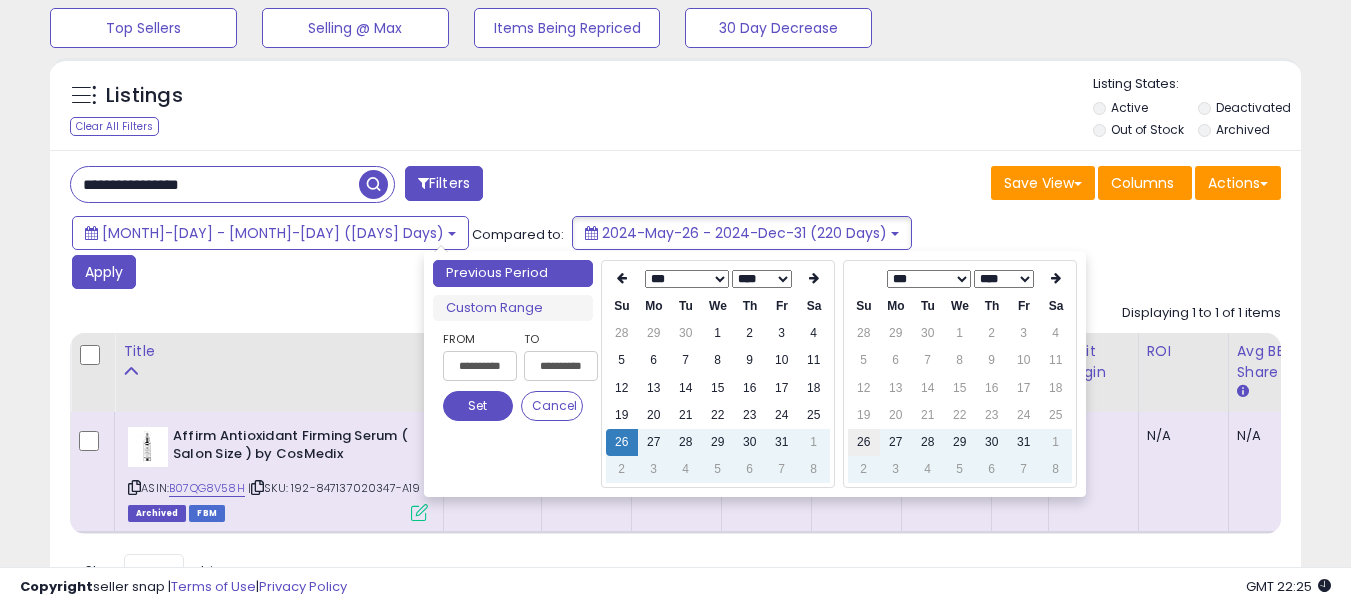 type on "**********" 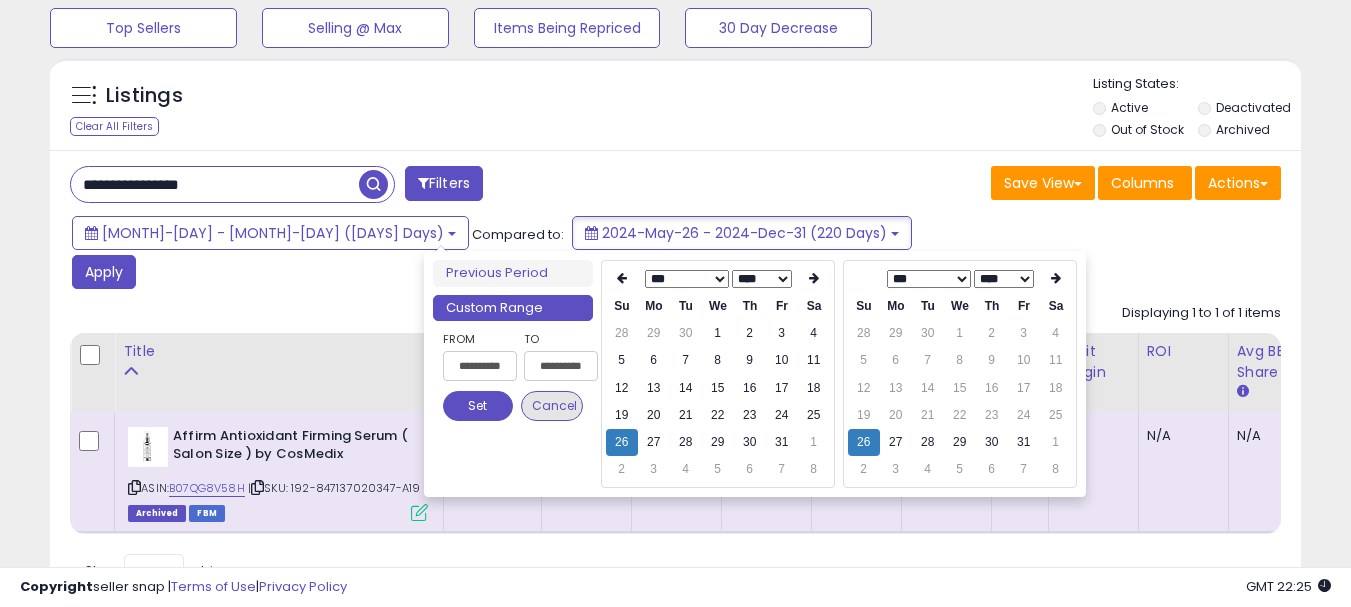 type on "**********" 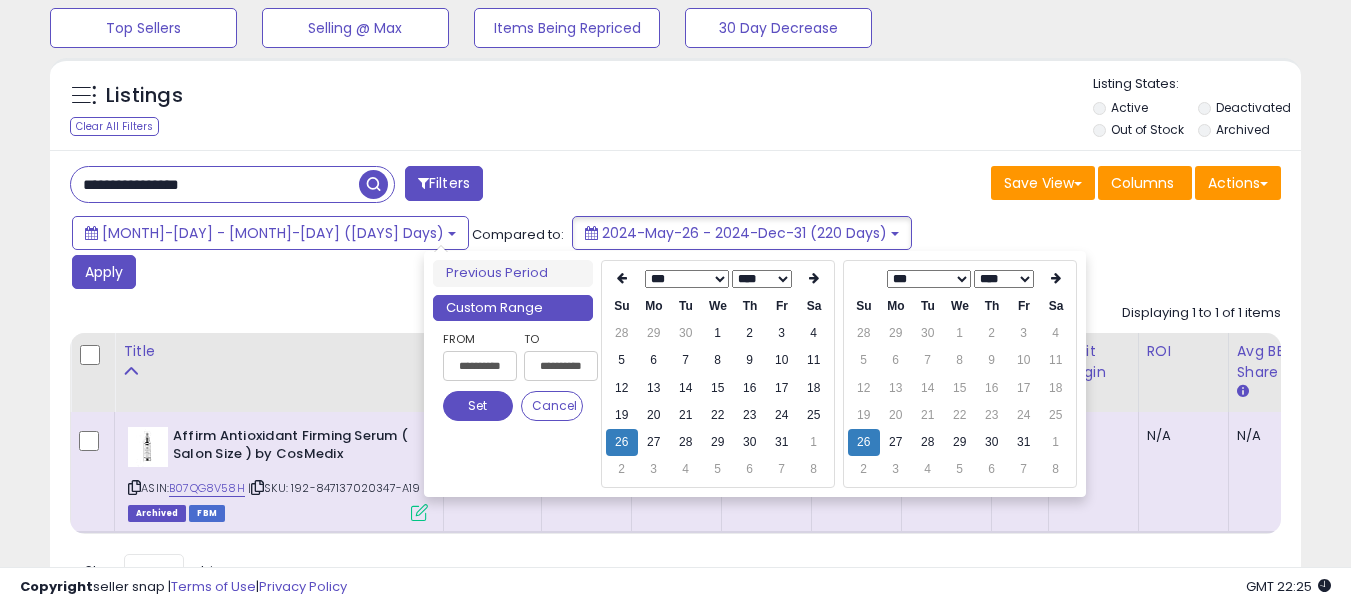 click on "Set" at bounding box center [478, 406] 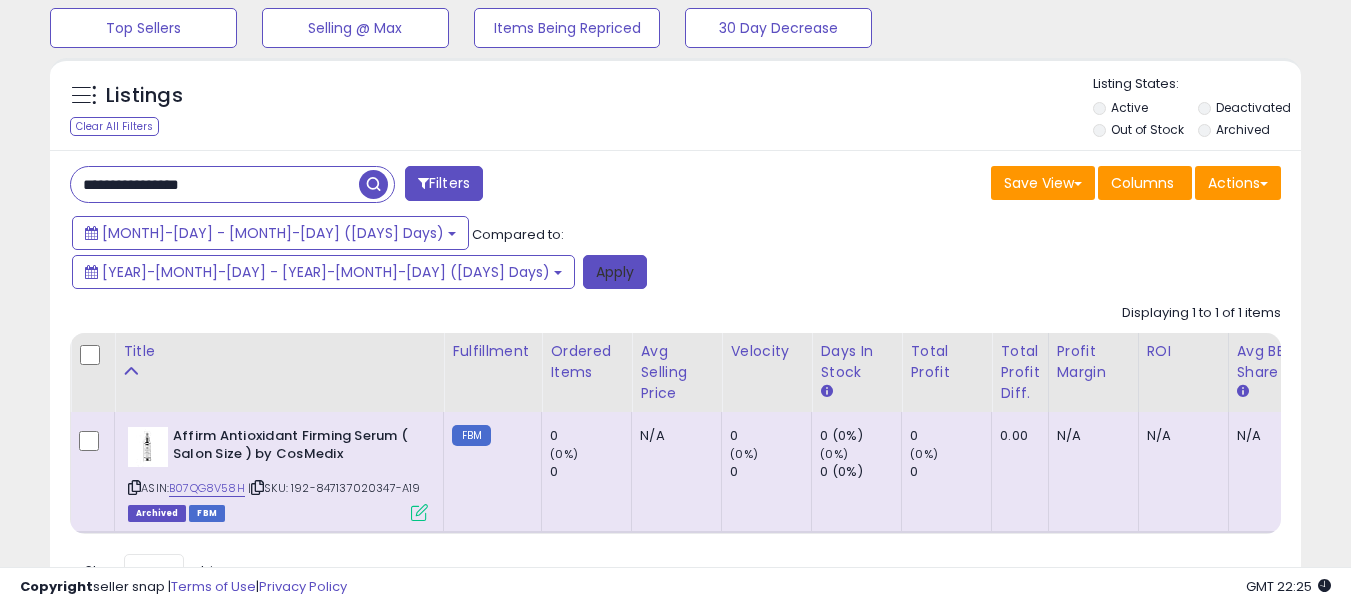 click on "Apply" at bounding box center (615, 272) 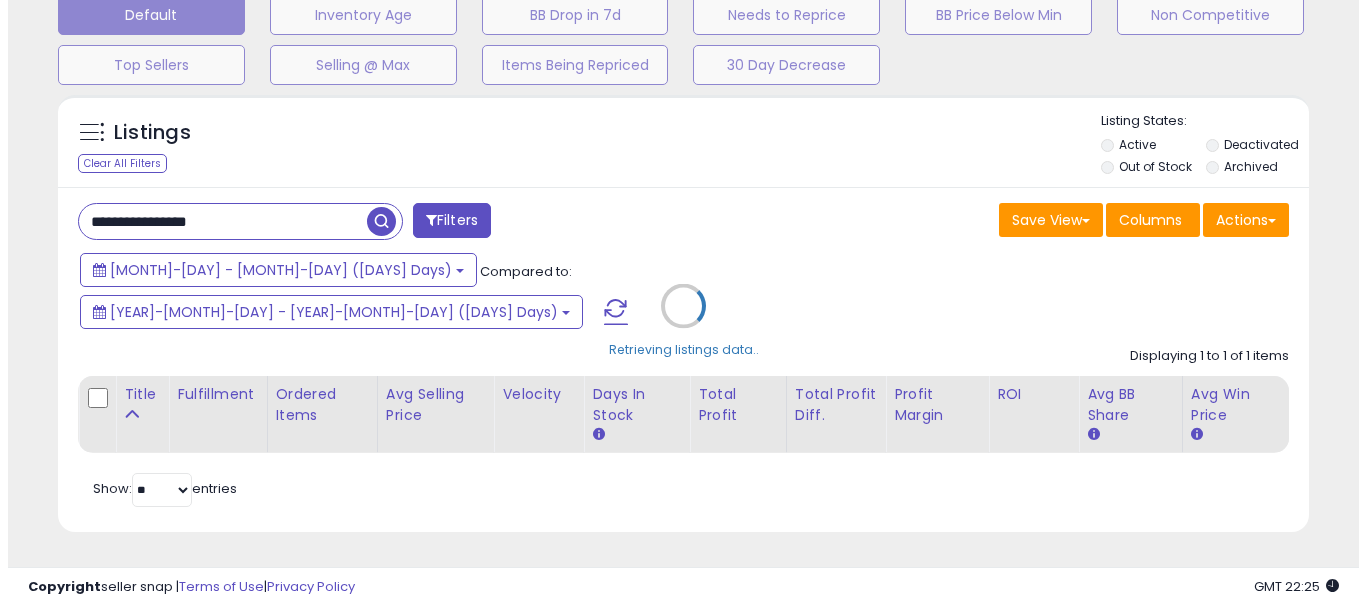 scroll, scrollTop: 624, scrollLeft: 0, axis: vertical 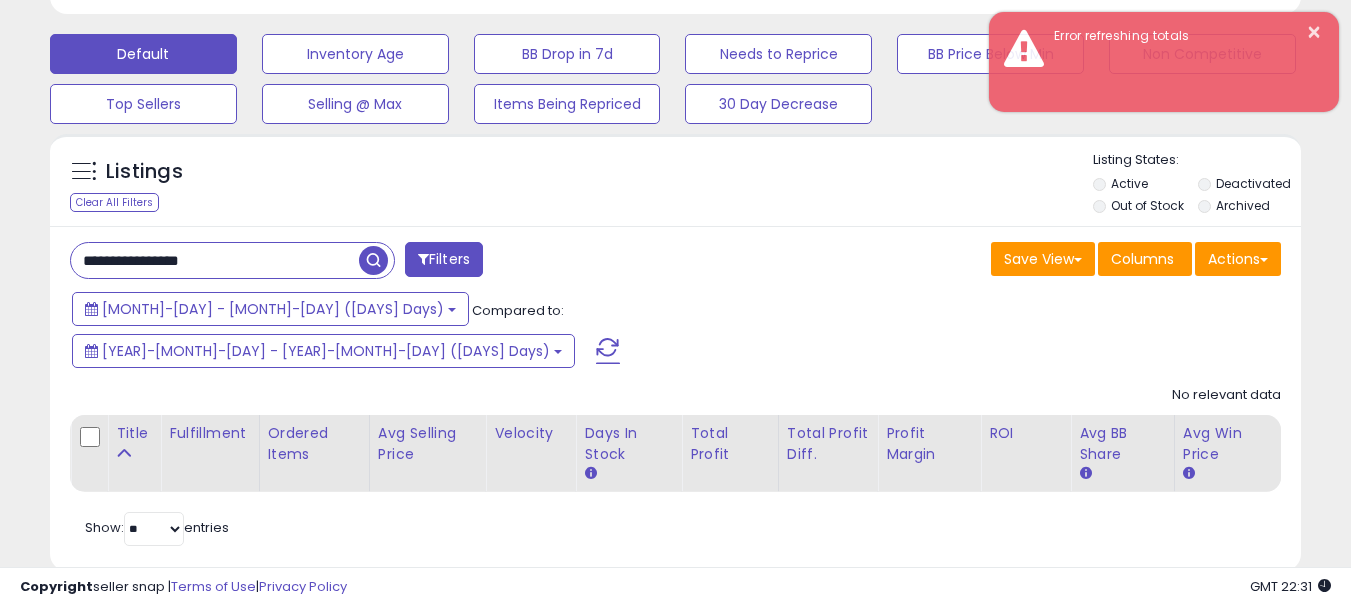 click on "Analytics
Totals For
All Selected Listings
Listings With Cost
Include Returns" at bounding box center (675, -243) 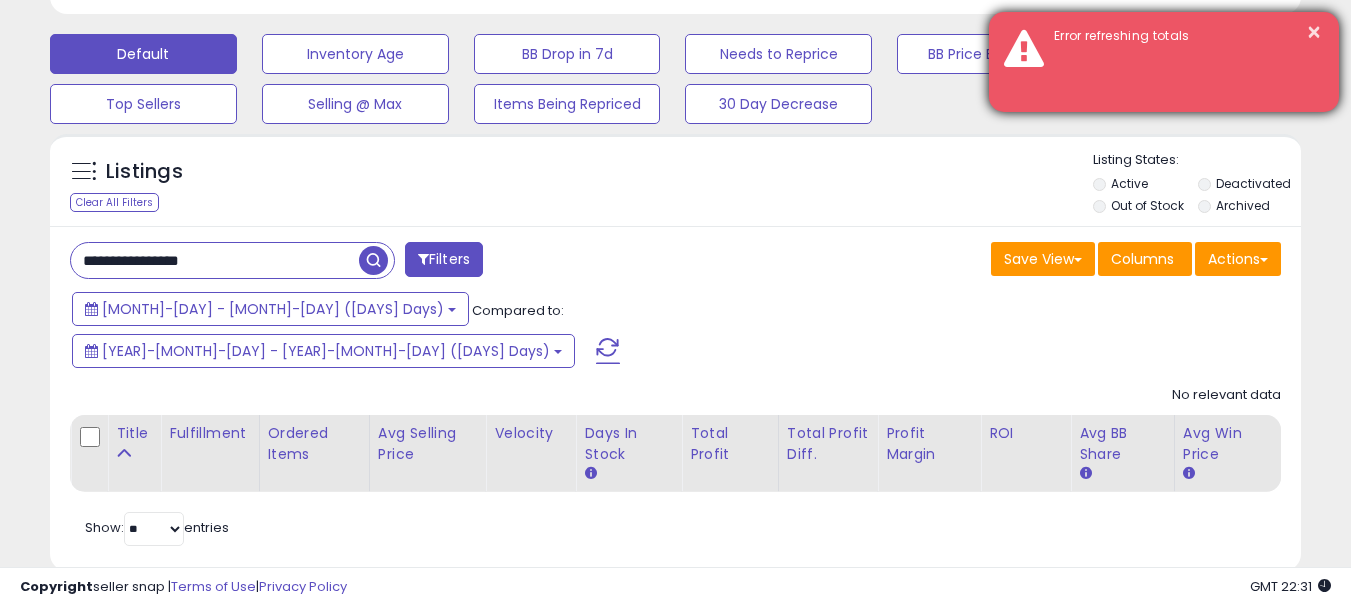 click on "× Error refreshing totals" at bounding box center (1164, 62) 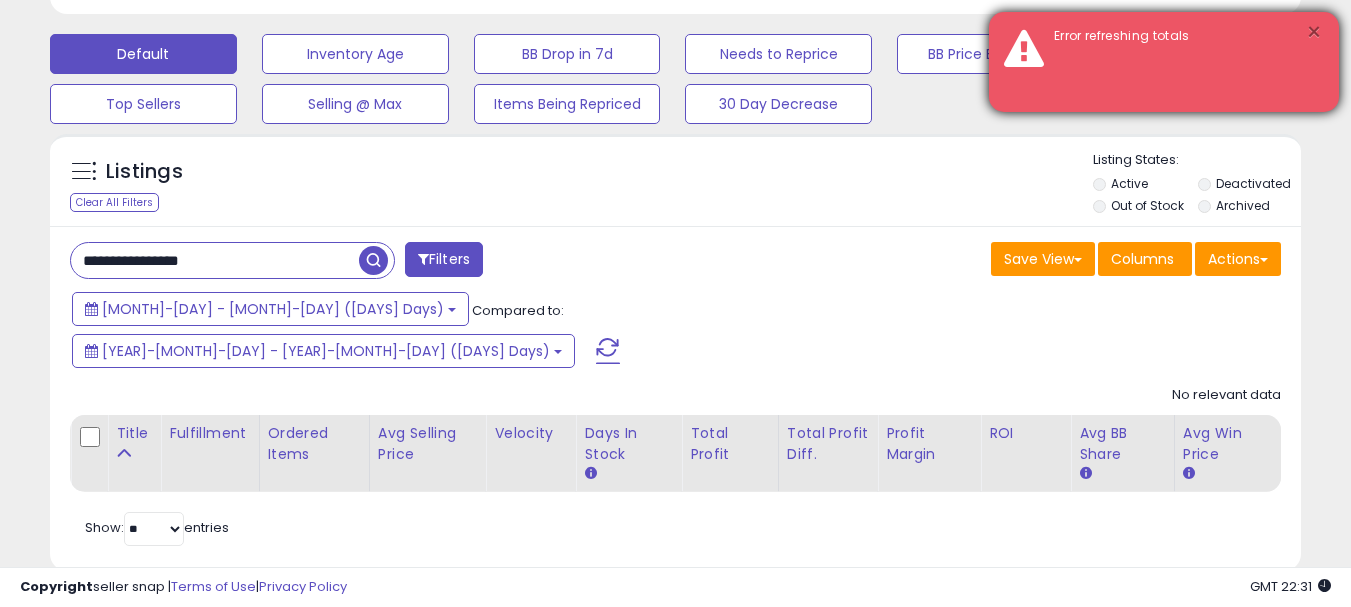 click on "×" at bounding box center (1314, 32) 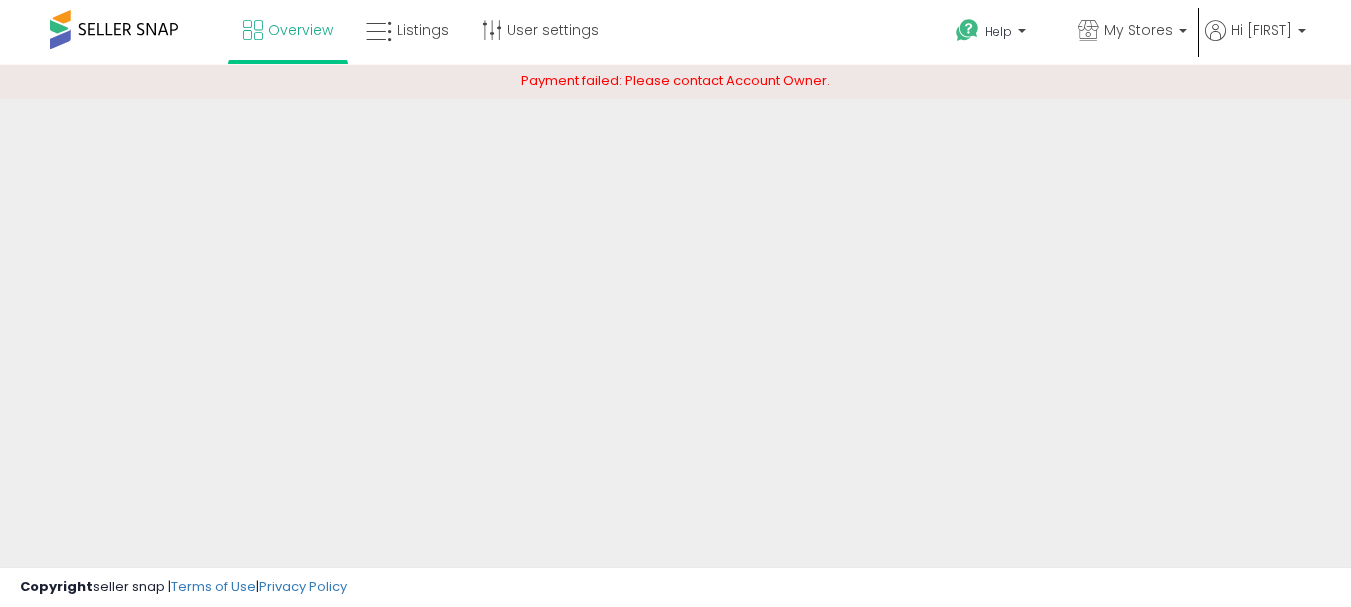 scroll, scrollTop: 0, scrollLeft: 0, axis: both 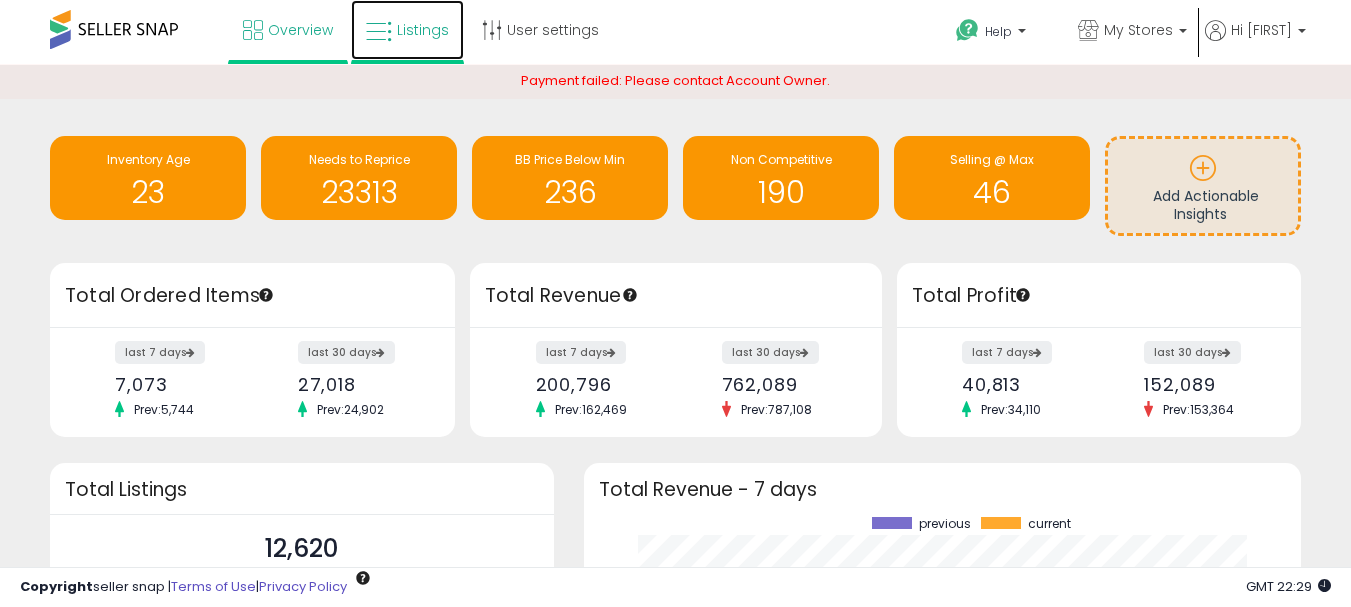 click on "Listings" at bounding box center [423, 30] 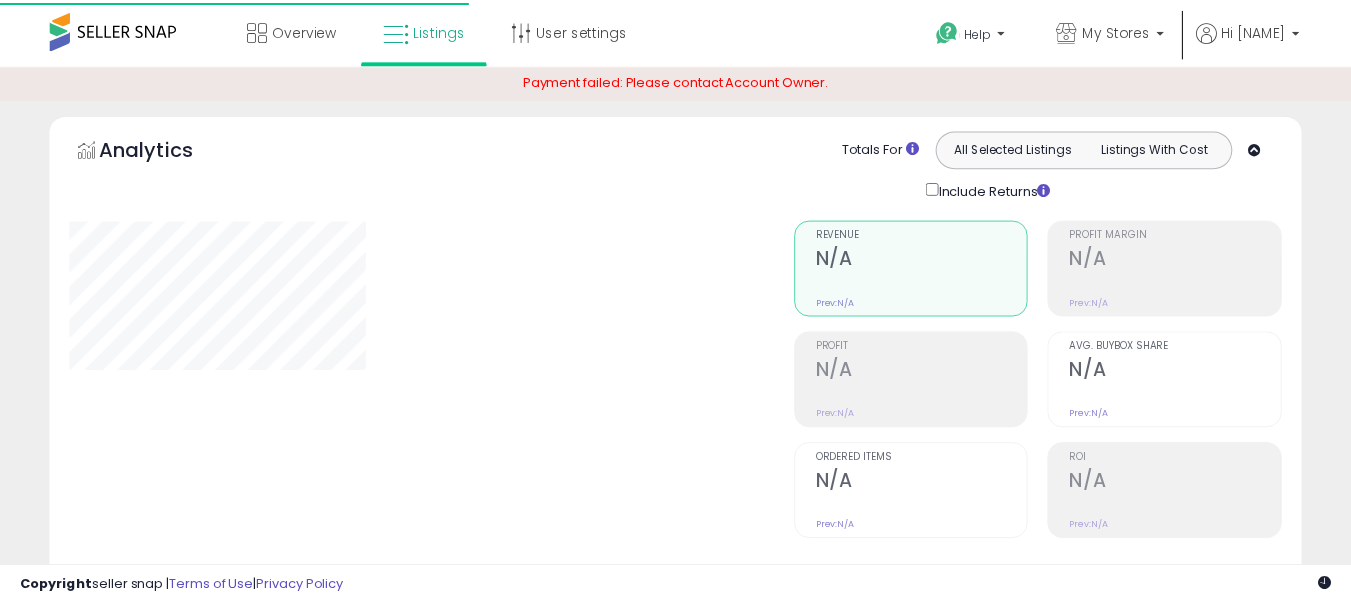 scroll, scrollTop: 0, scrollLeft: 0, axis: both 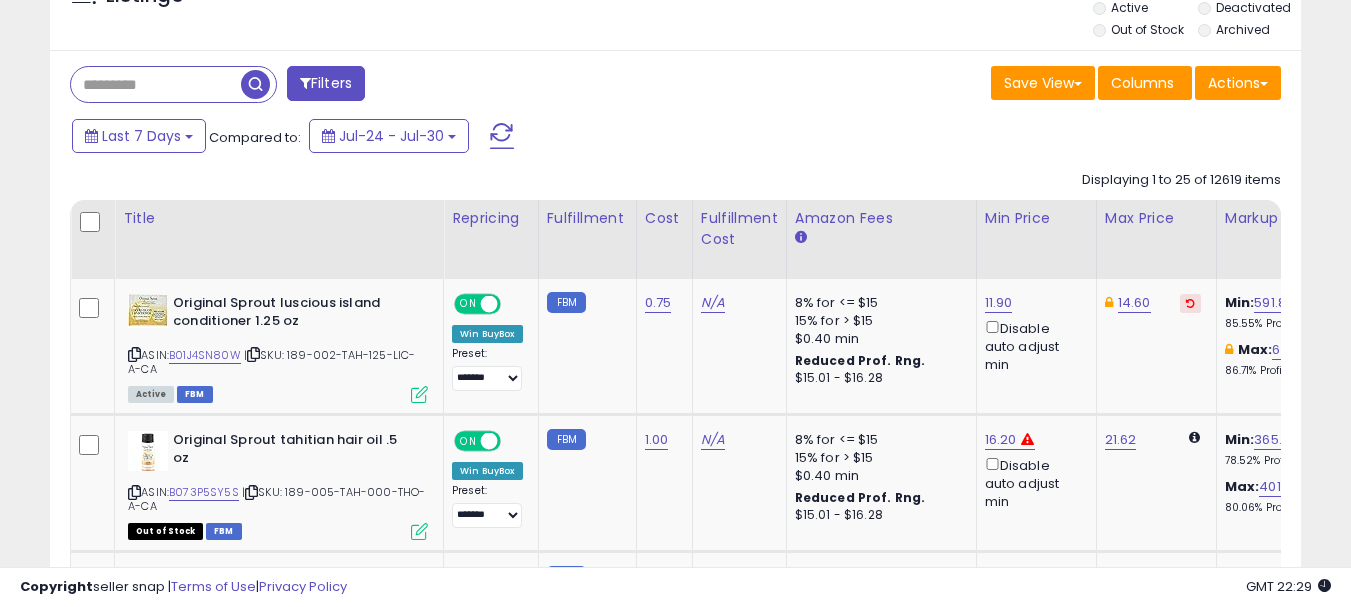 click at bounding box center (156, 84) 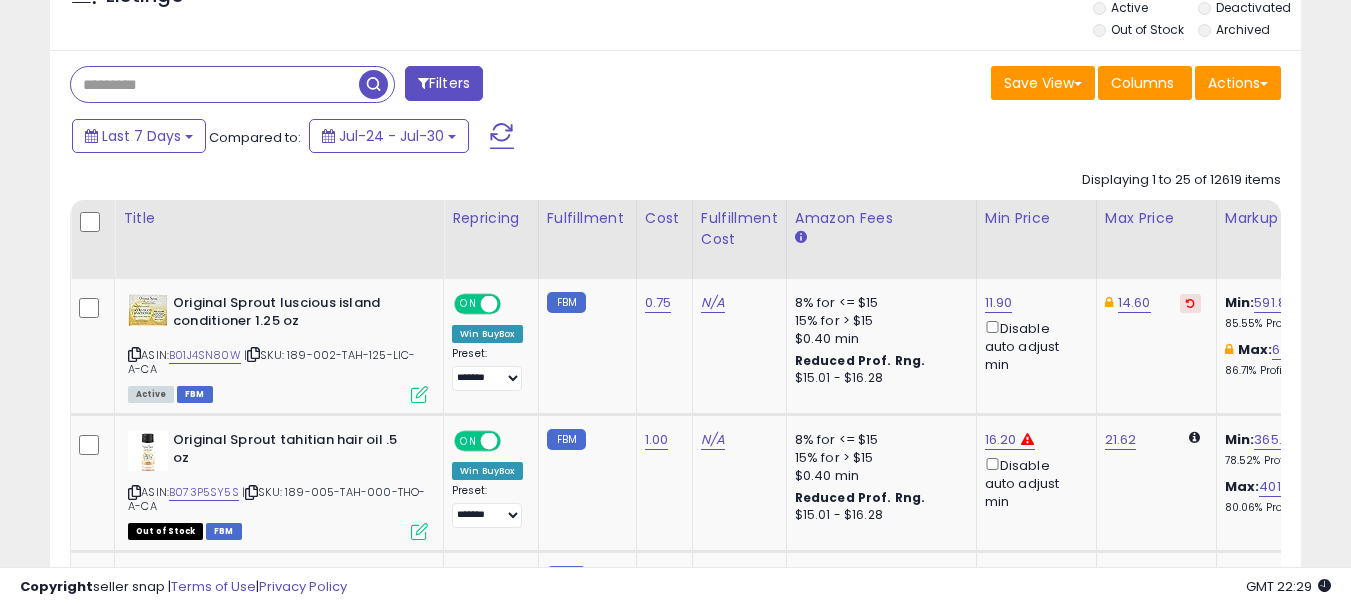 paste on "**********" 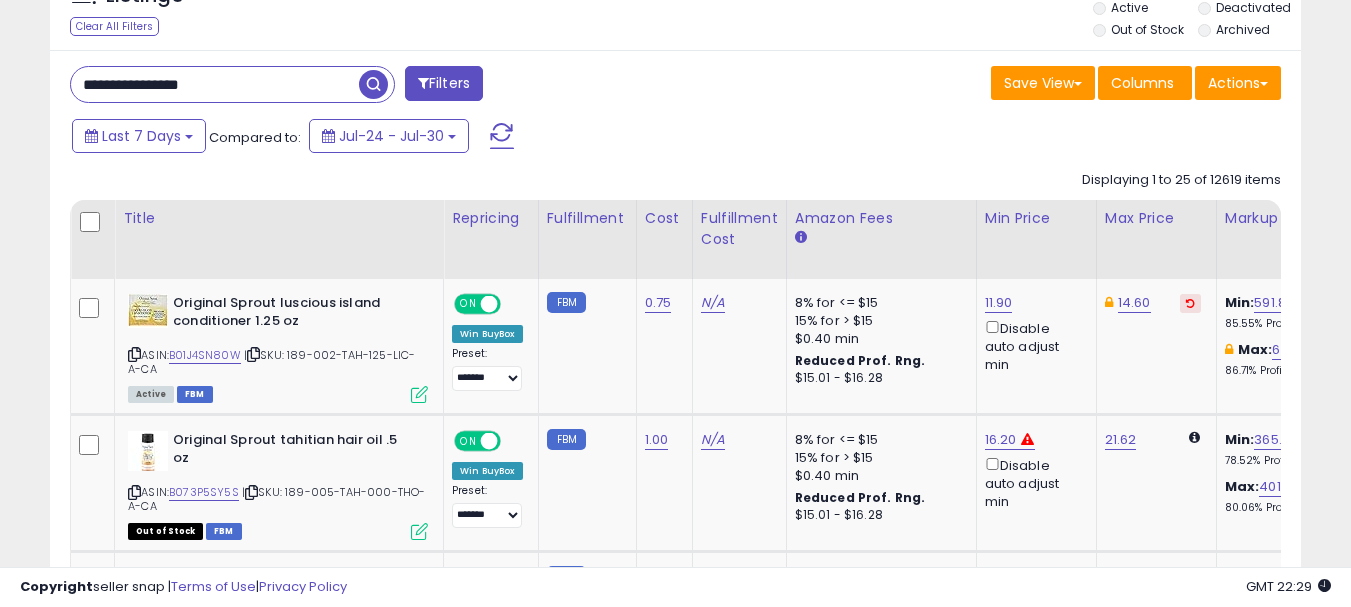 type on "**********" 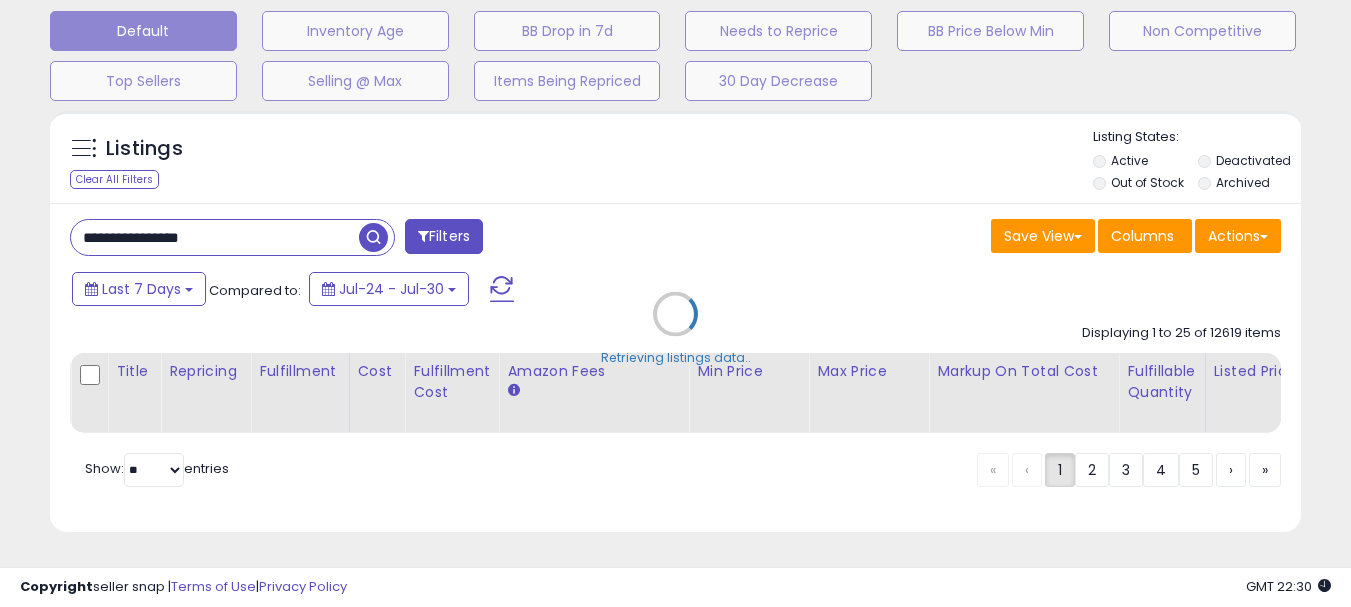 scroll, scrollTop: 642, scrollLeft: 0, axis: vertical 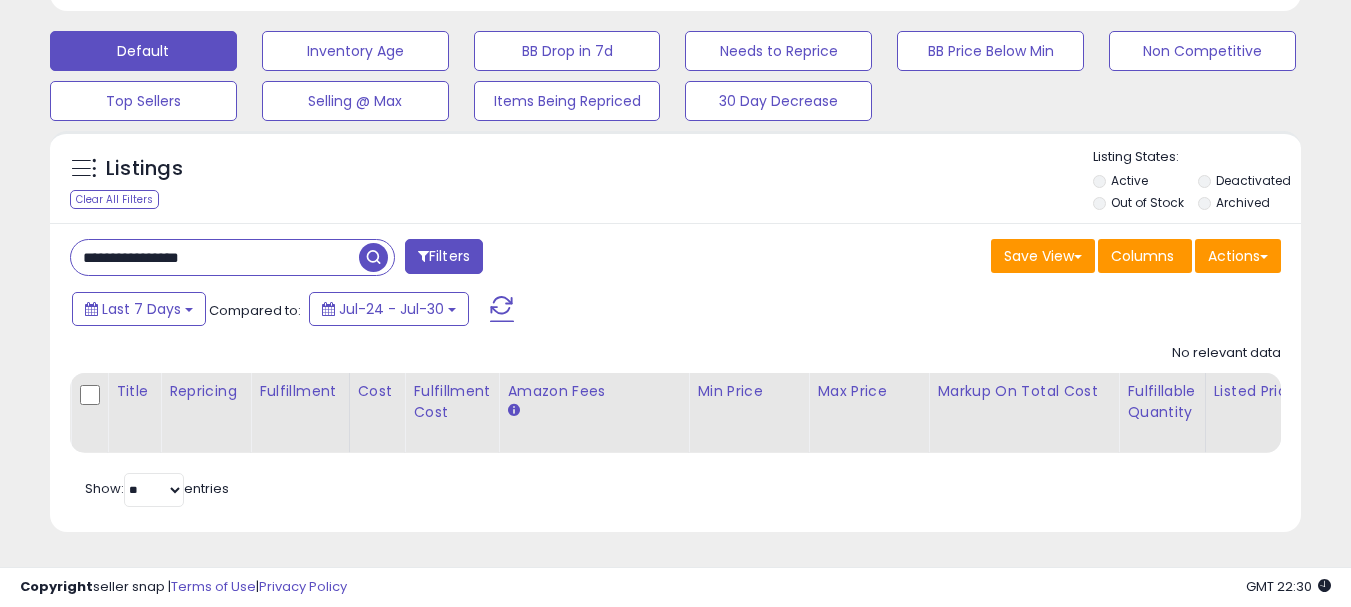 click on "Deactivated" at bounding box center [1249, 183] 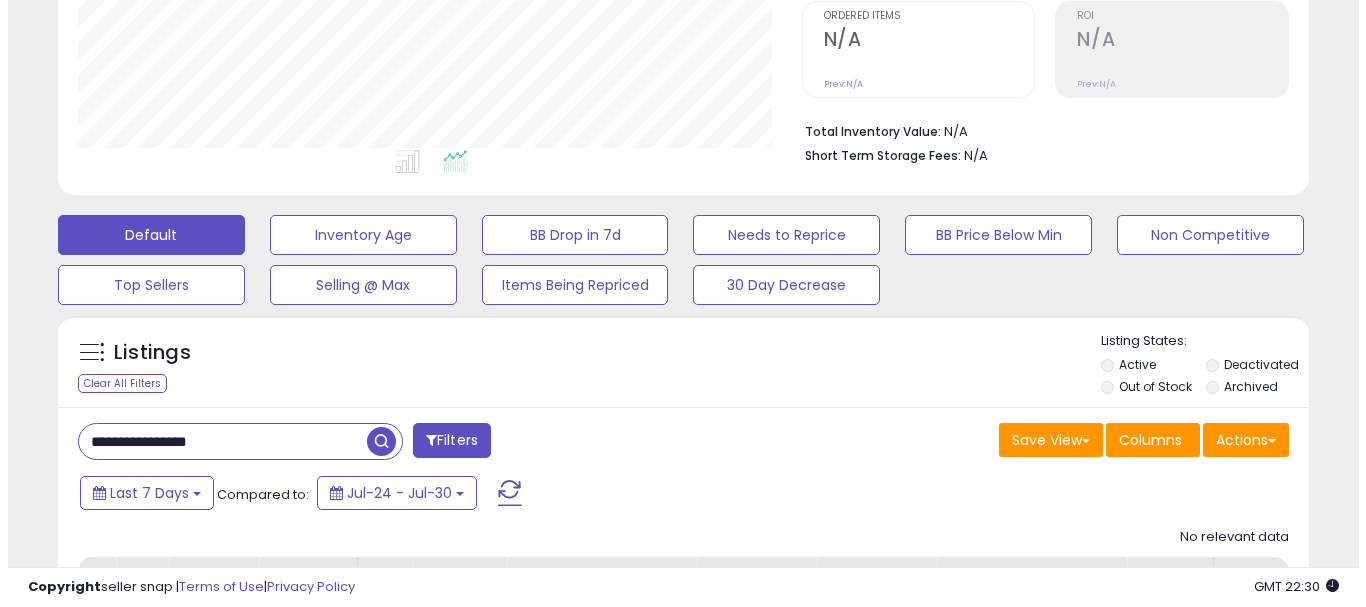 scroll, scrollTop: 442, scrollLeft: 0, axis: vertical 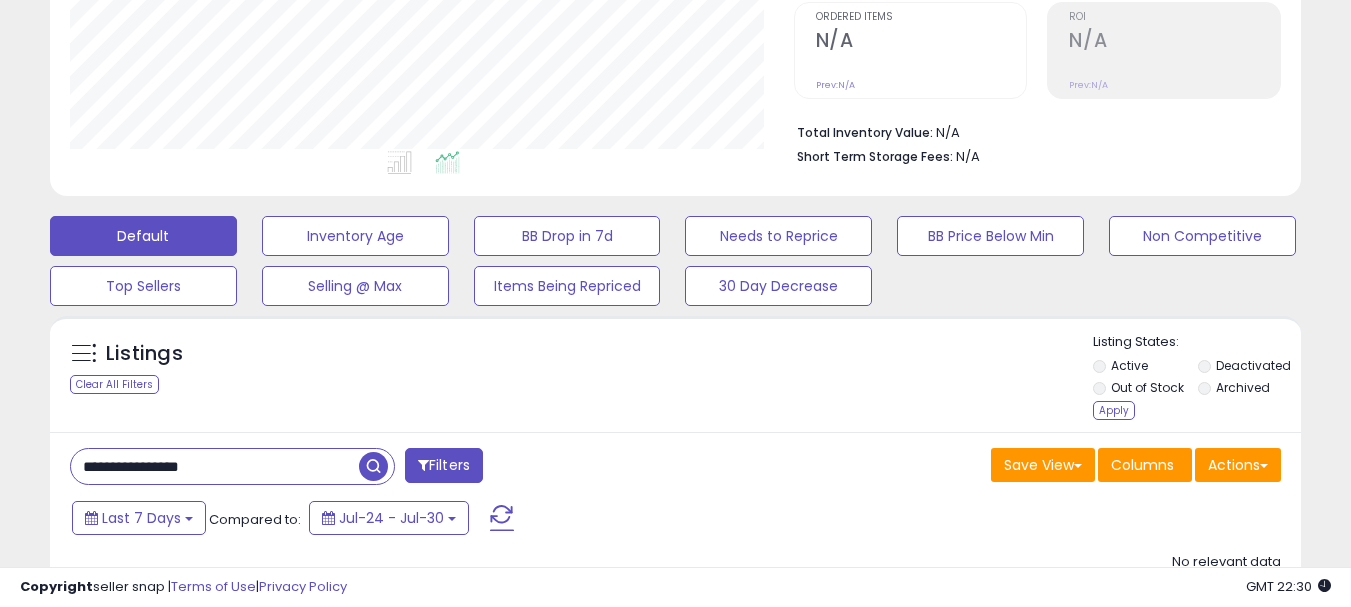 click on "Archived" at bounding box center (1249, 390) 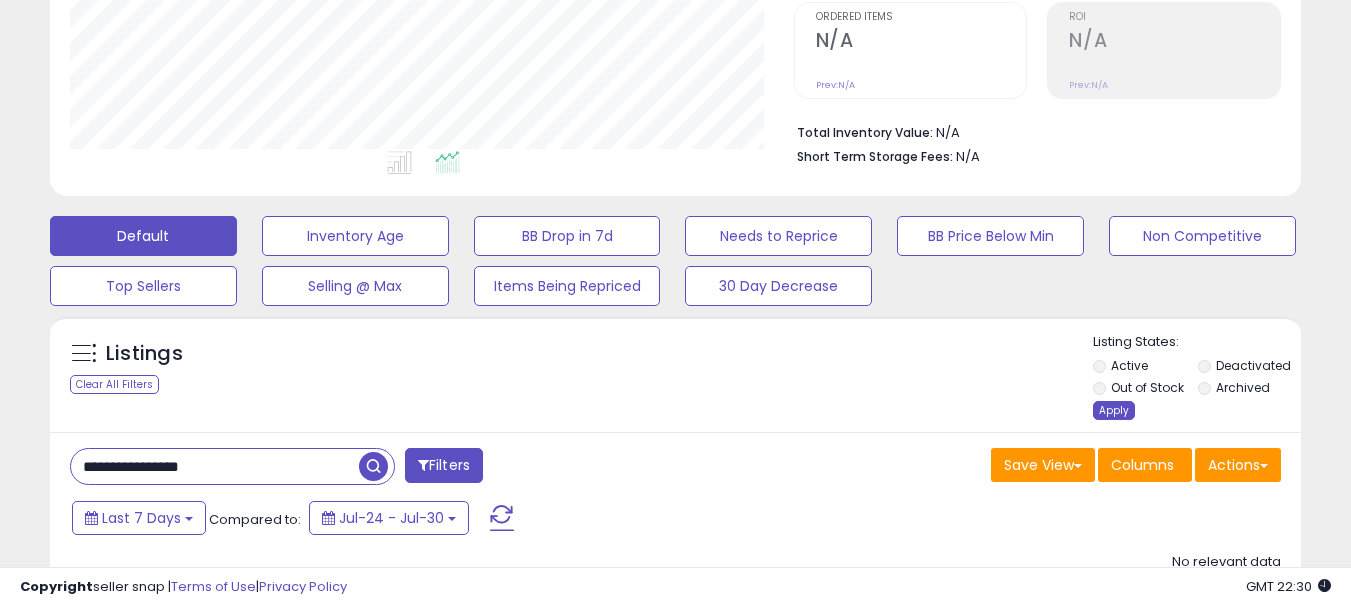 click on "Apply" at bounding box center (1114, 410) 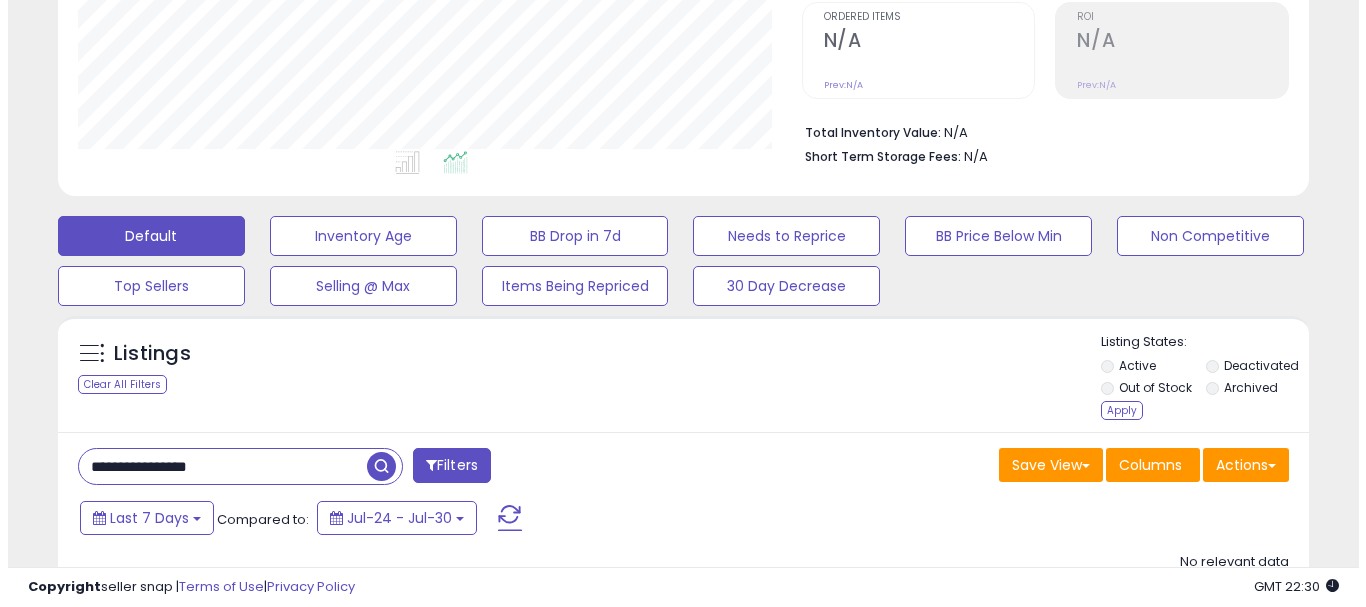 scroll, scrollTop: 999590, scrollLeft: 999267, axis: both 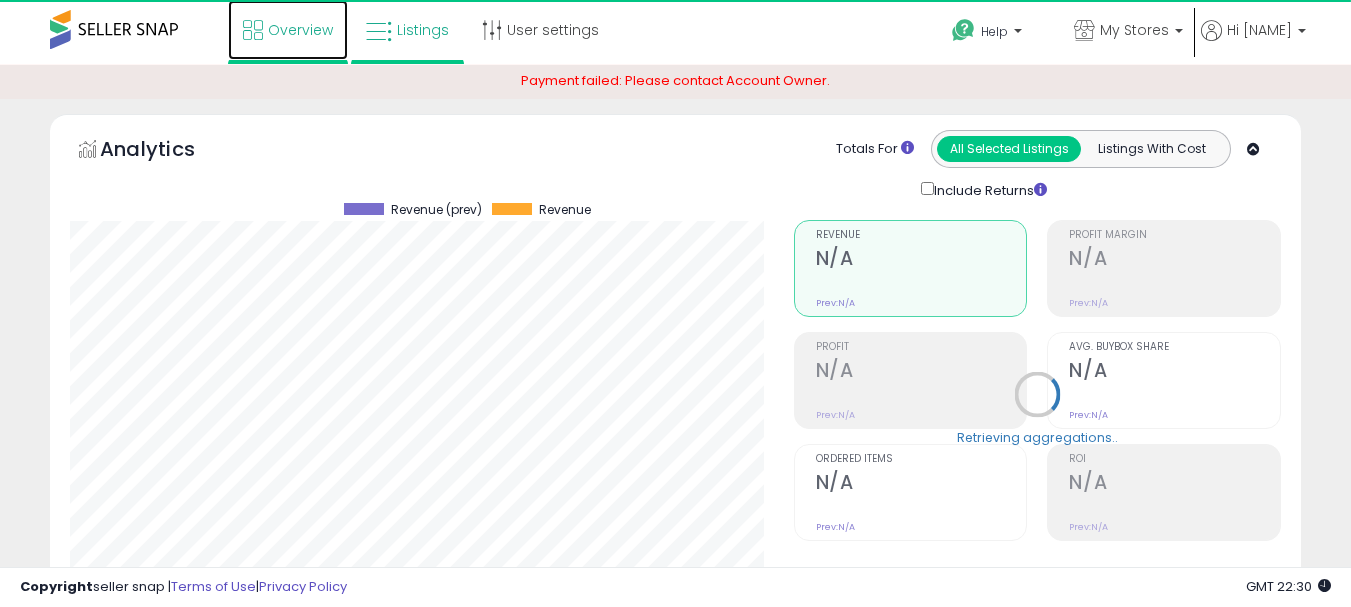 click on "Overview" at bounding box center (300, 30) 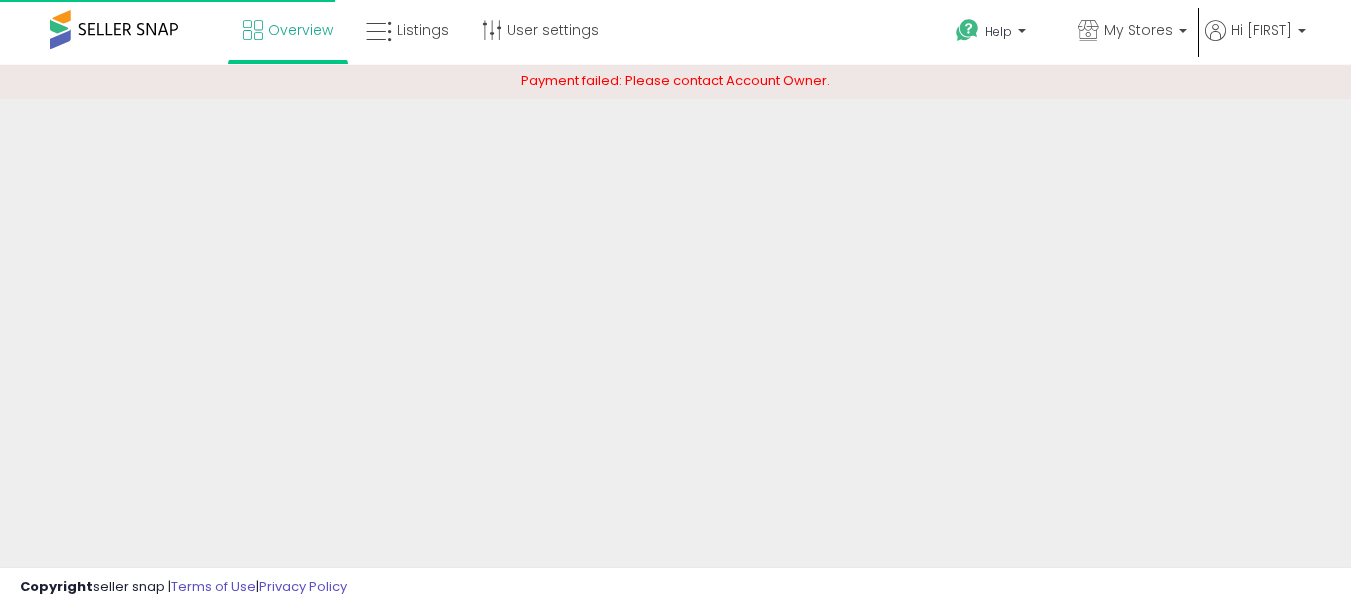 scroll, scrollTop: 0, scrollLeft: 0, axis: both 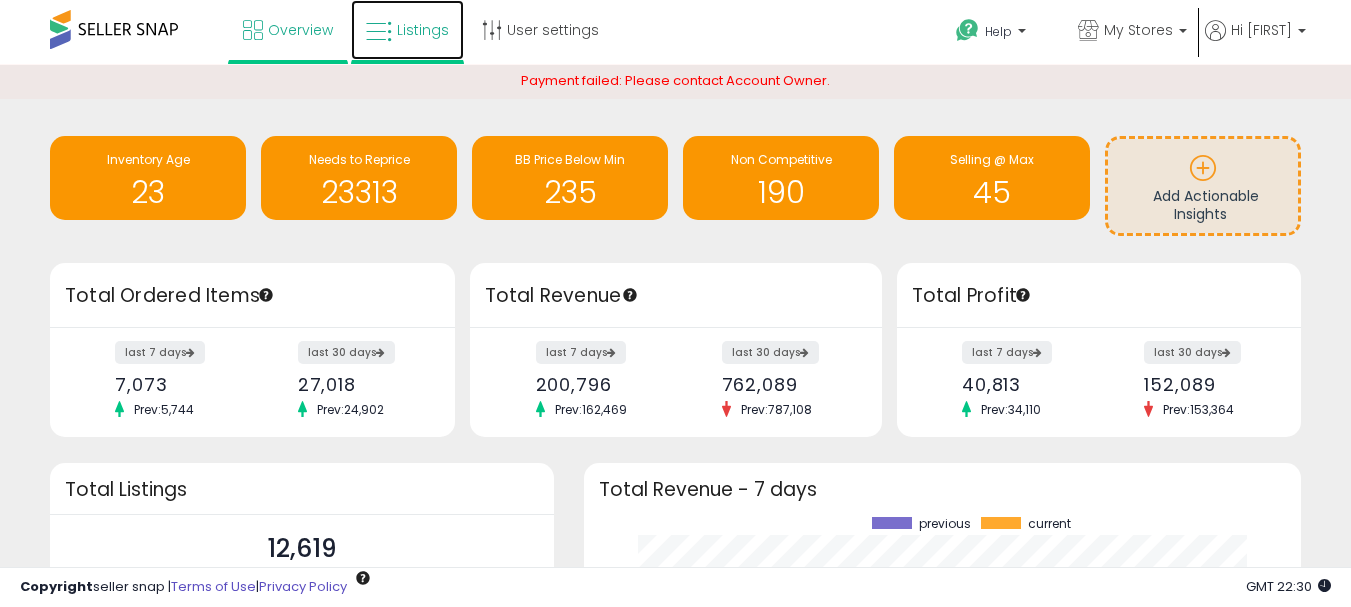 click on "Listings" at bounding box center [407, 30] 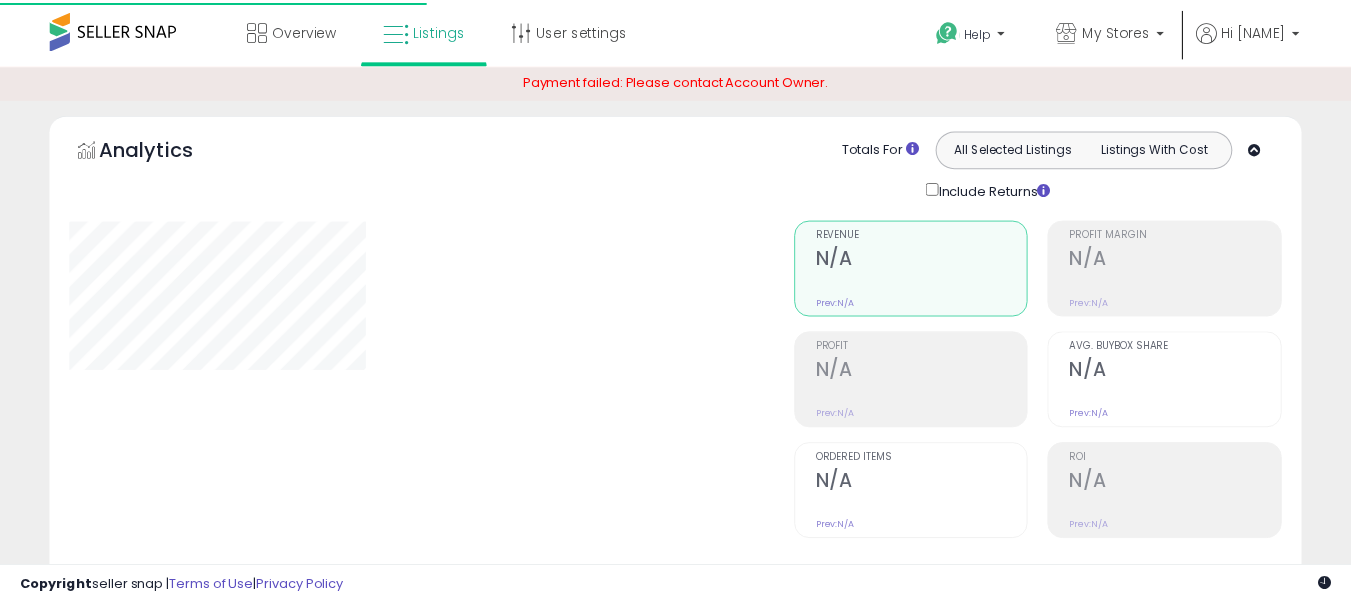 scroll, scrollTop: 0, scrollLeft: 0, axis: both 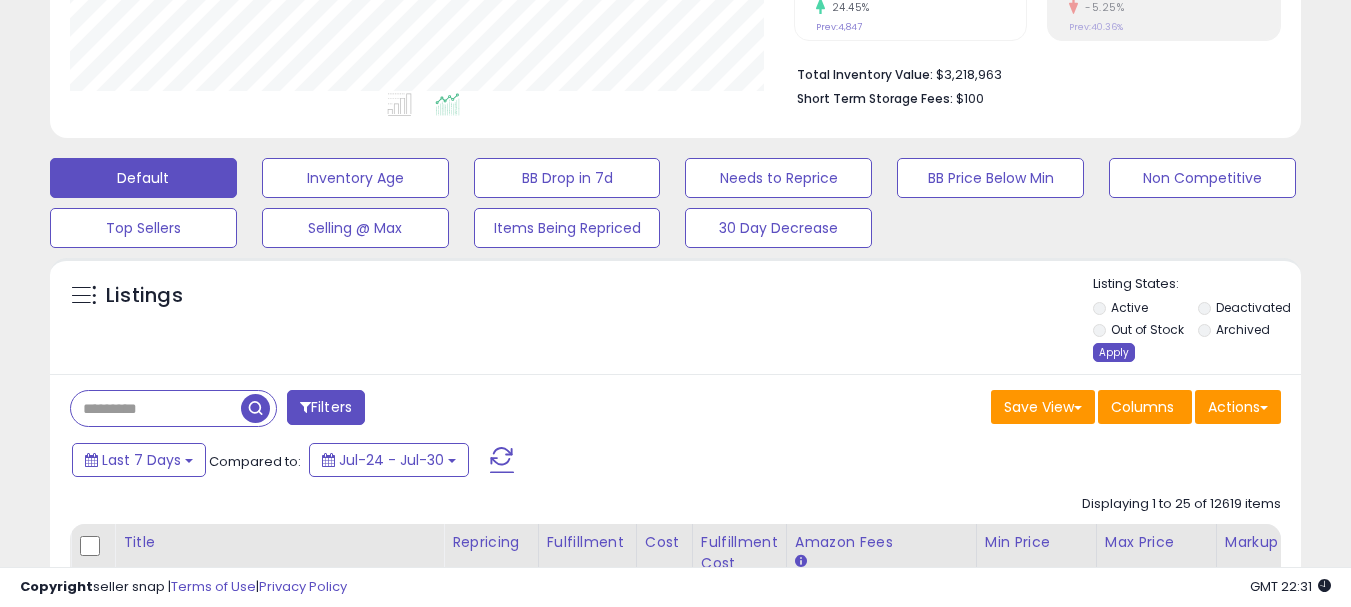click on "Apply" at bounding box center [1114, 352] 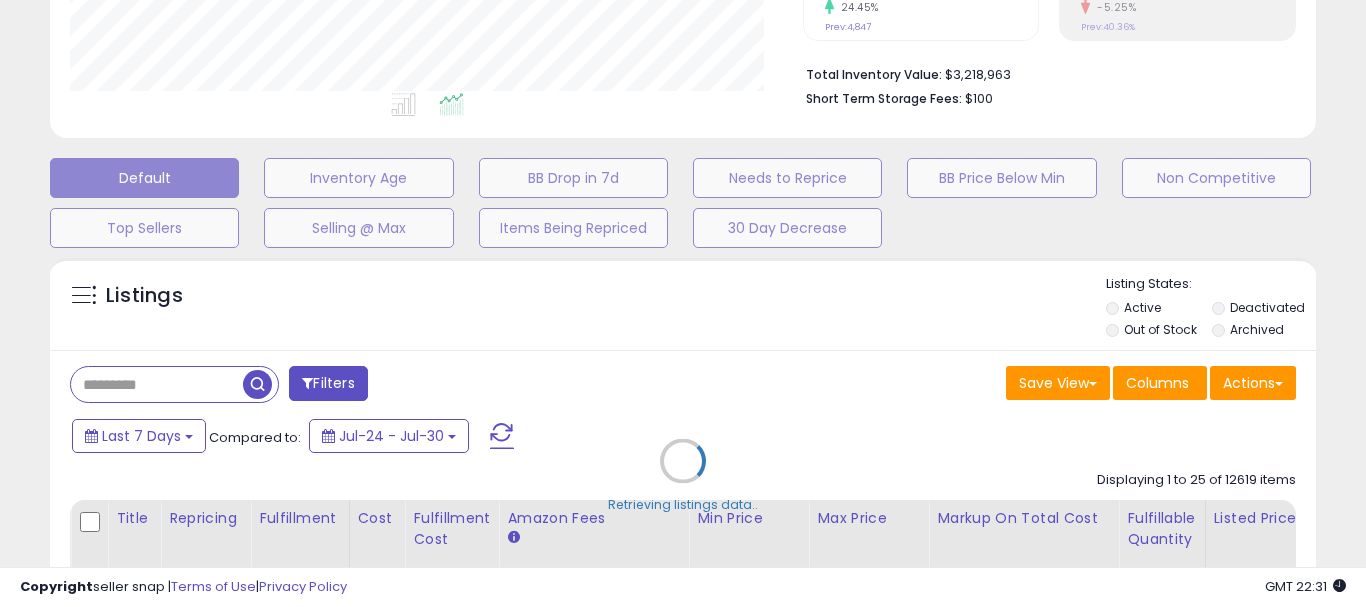scroll, scrollTop: 999590, scrollLeft: 999267, axis: both 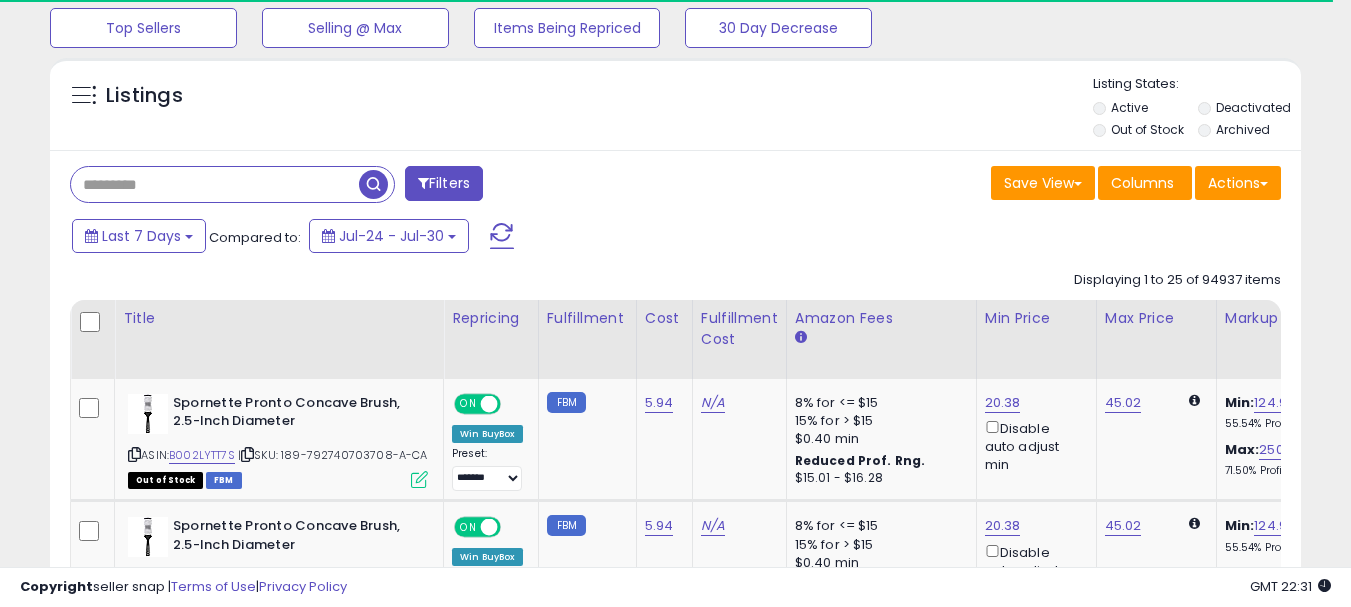 paste on "**********" 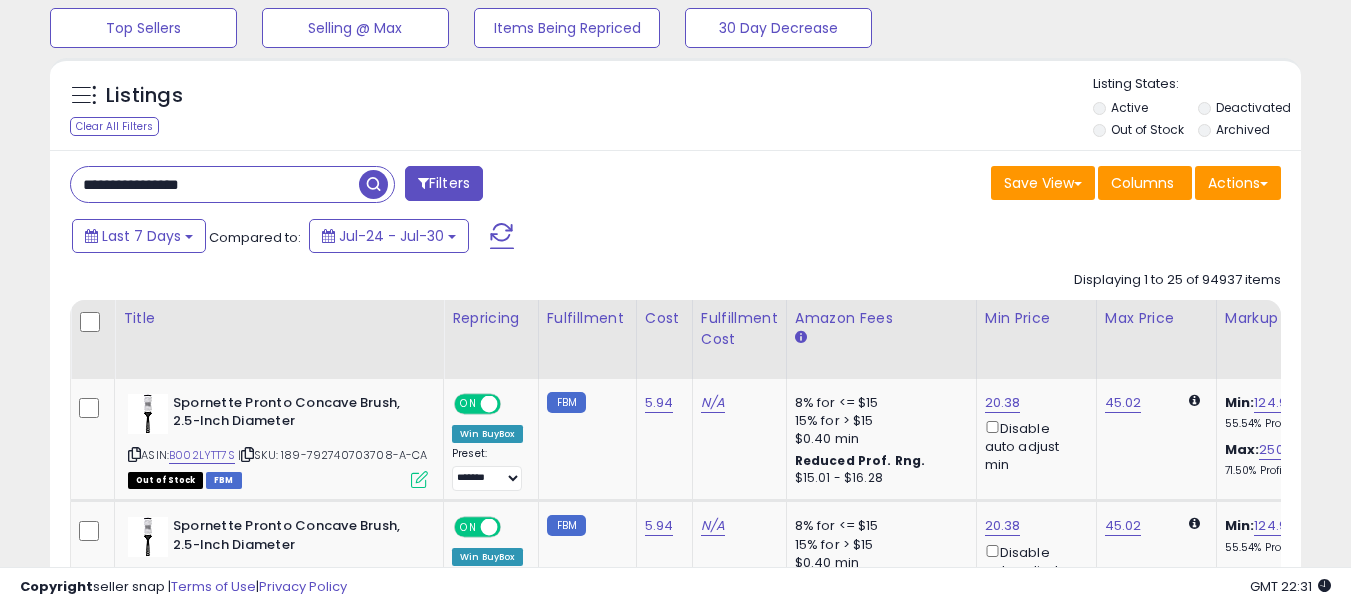 scroll, scrollTop: 999590, scrollLeft: 999276, axis: both 